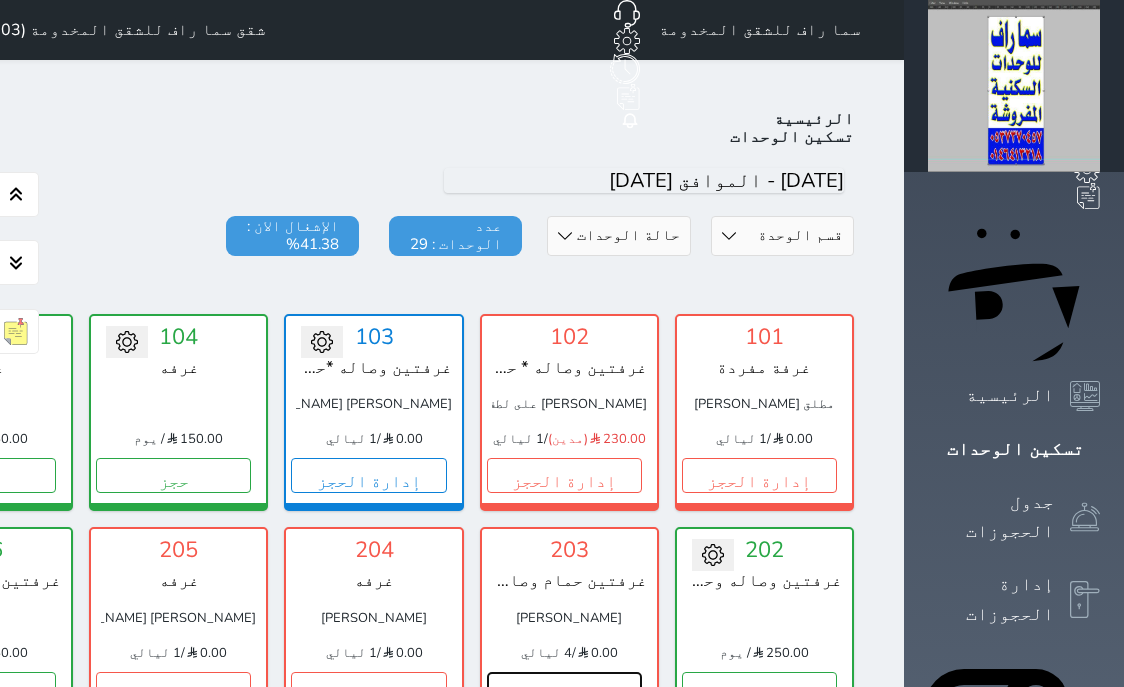 click on "إدارة الحجز" at bounding box center (564, 689) 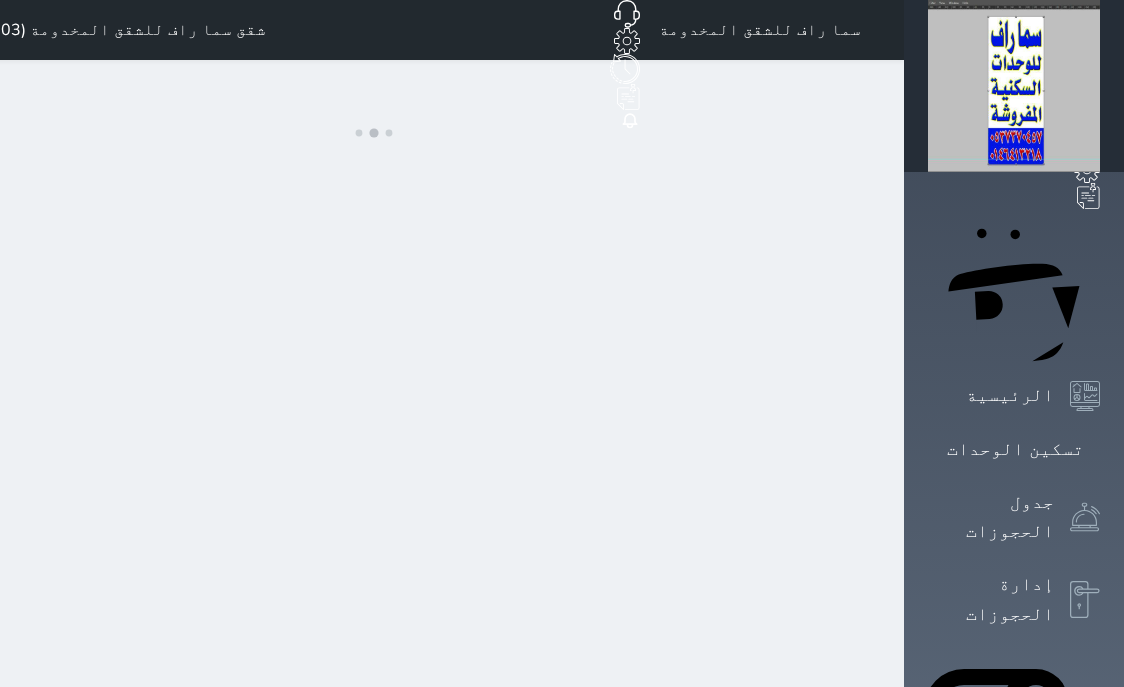 scroll, scrollTop: 0, scrollLeft: 0, axis: both 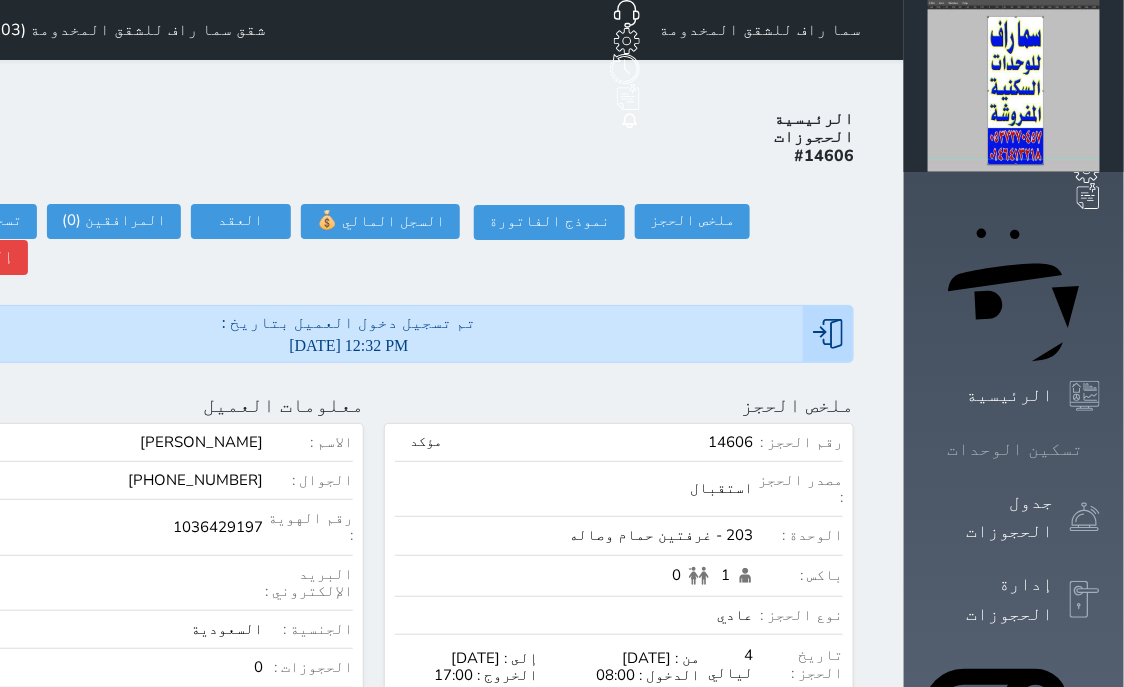 click on "تسكين الوحدات" at bounding box center [1015, 449] 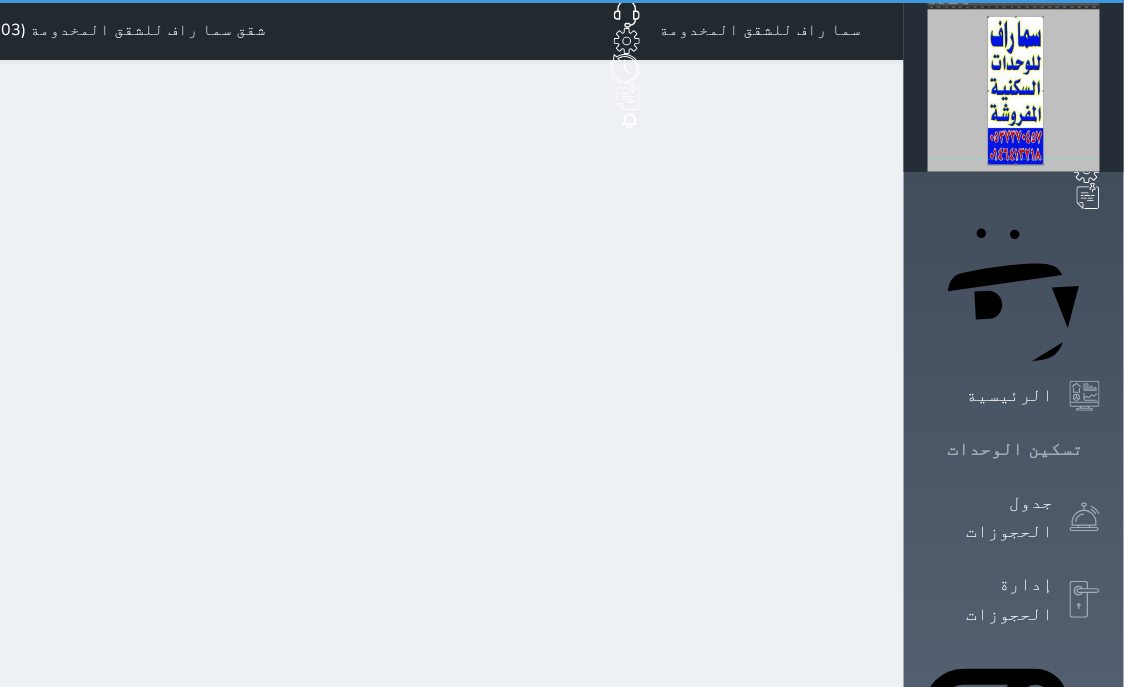 click on "تسكين الوحدات" at bounding box center (1015, 449) 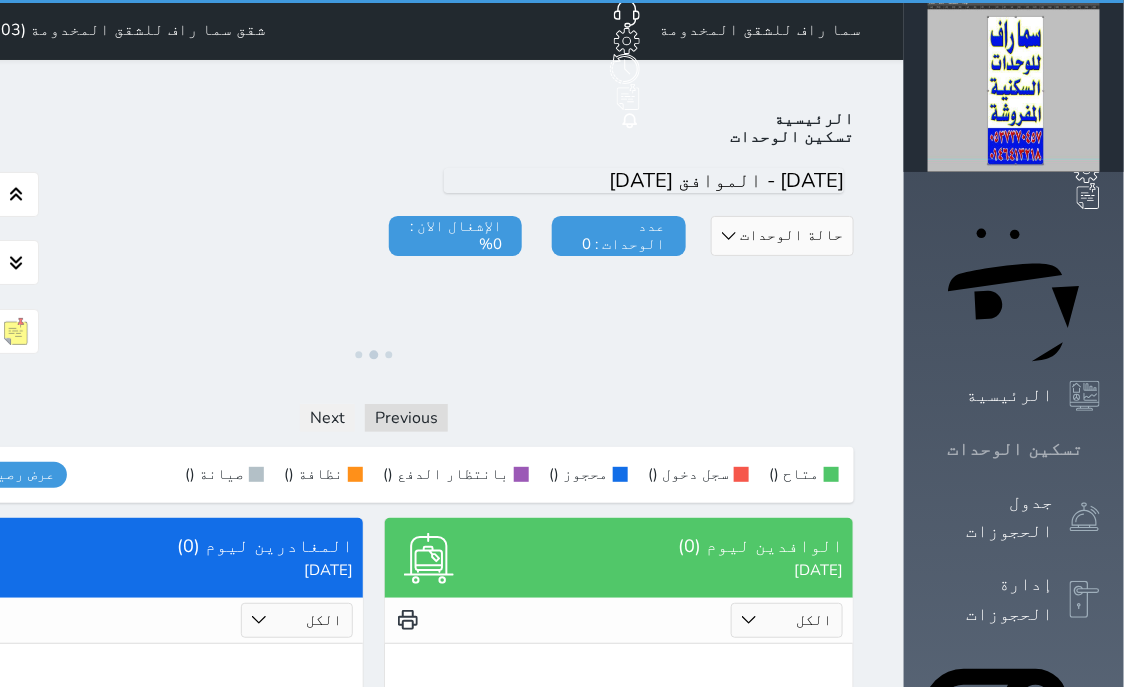 click on "تسكين الوحدات" at bounding box center (1015, 449) 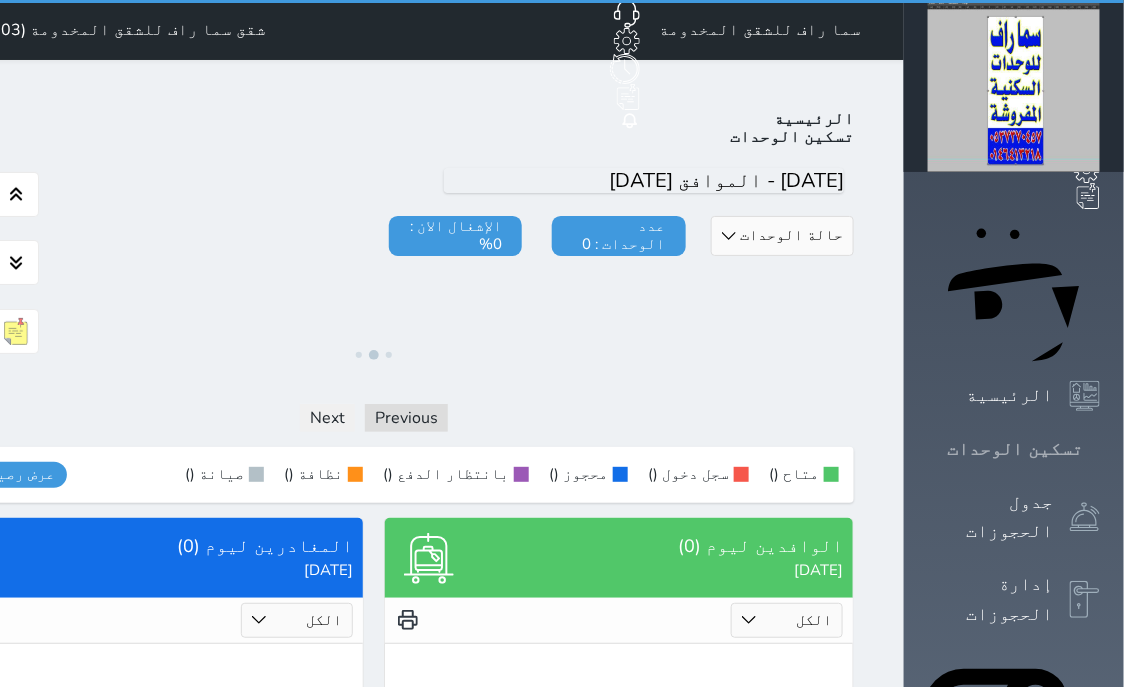 click on "تسكين الوحدات" at bounding box center [1015, 449] 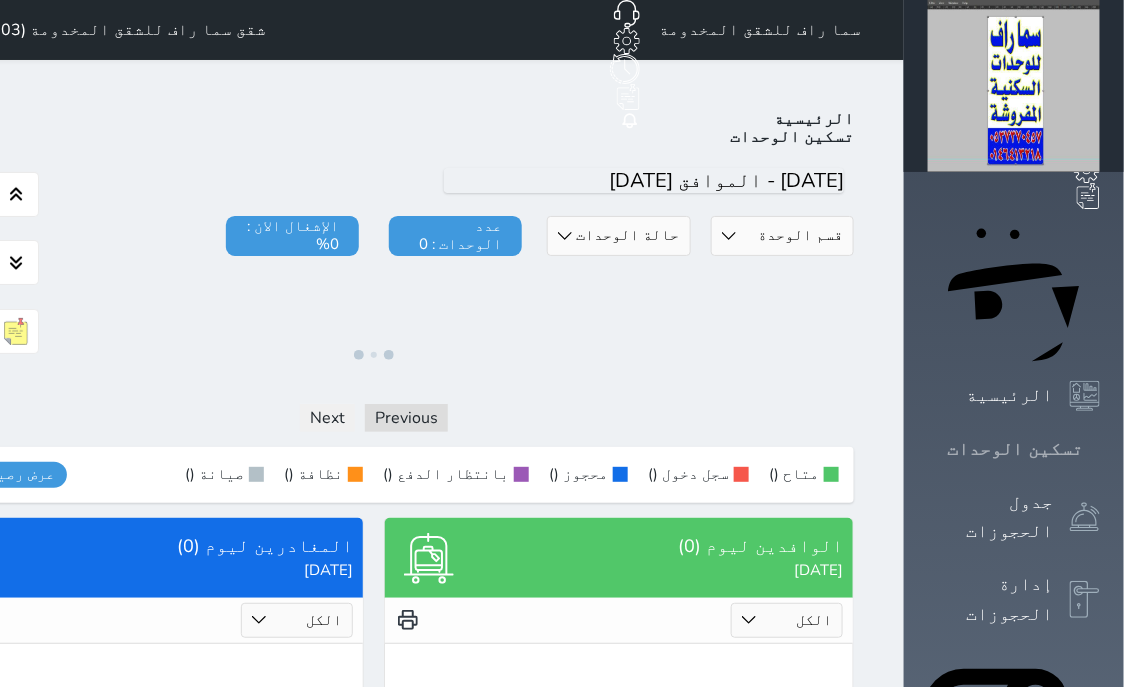 click on "تسكين الوحدات" at bounding box center (1015, 449) 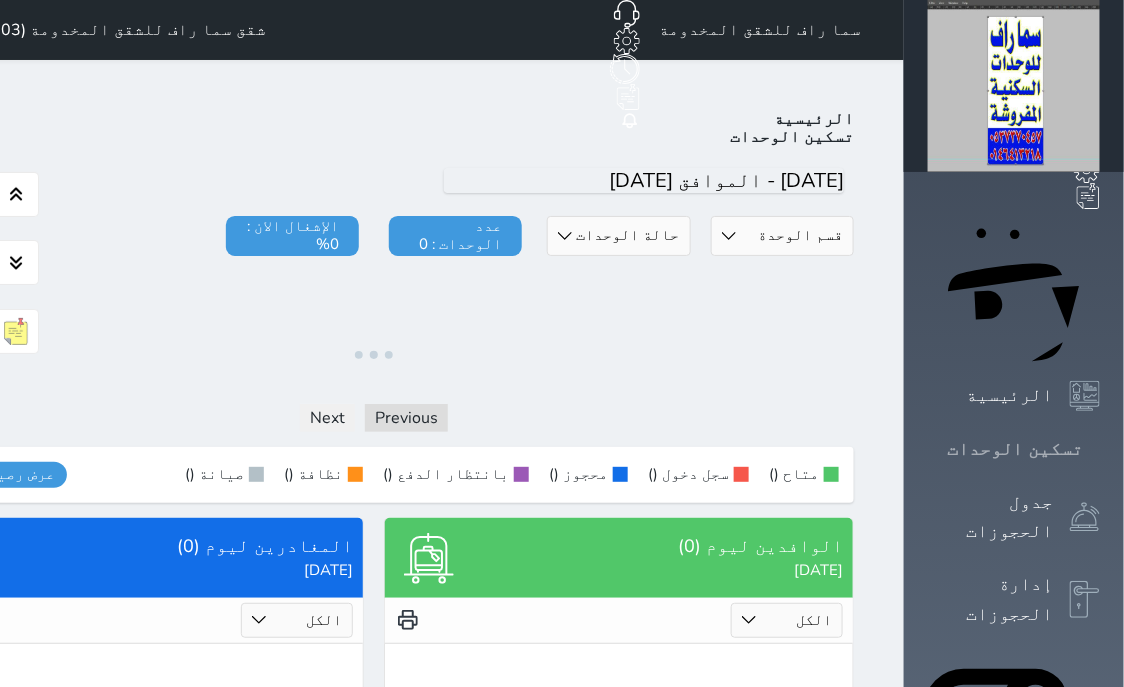 click on "تسكين الوحدات" at bounding box center [1015, 449] 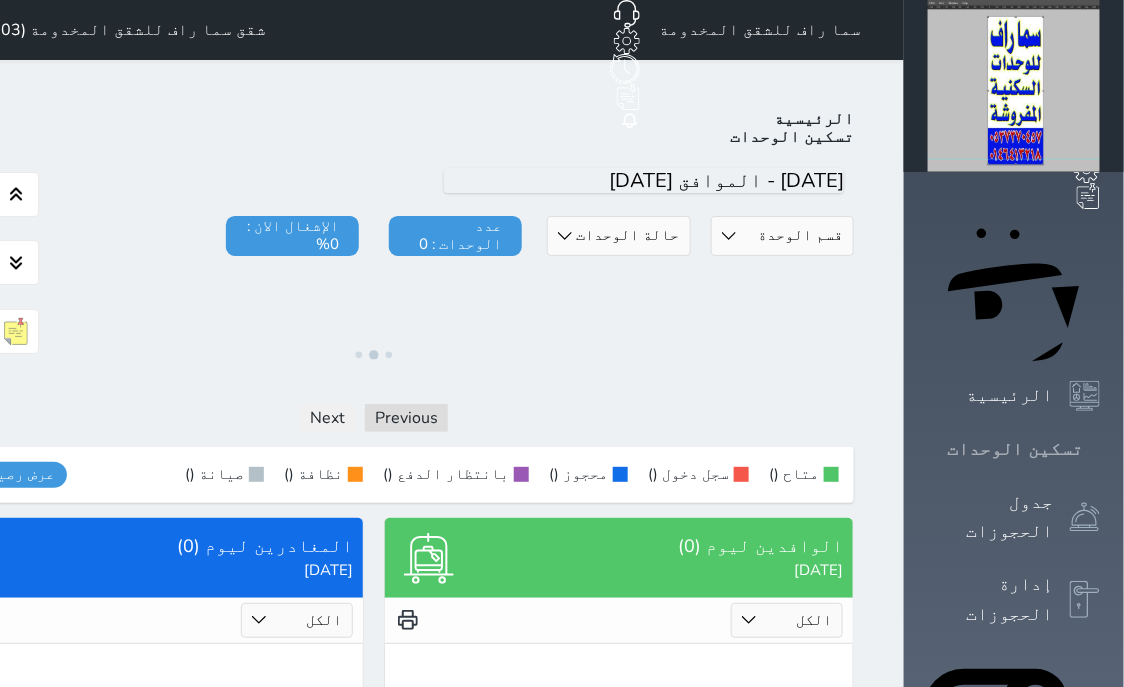 click on "تسكين الوحدات" at bounding box center [1015, 449] 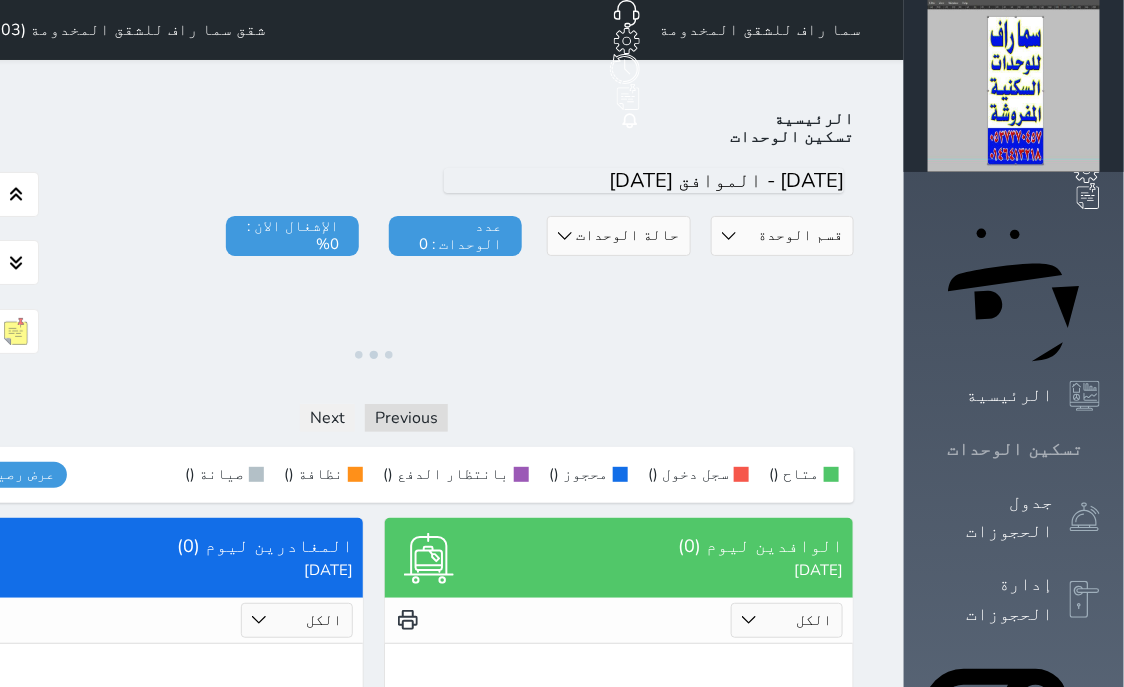 click on "تسكين الوحدات" at bounding box center (1015, 449) 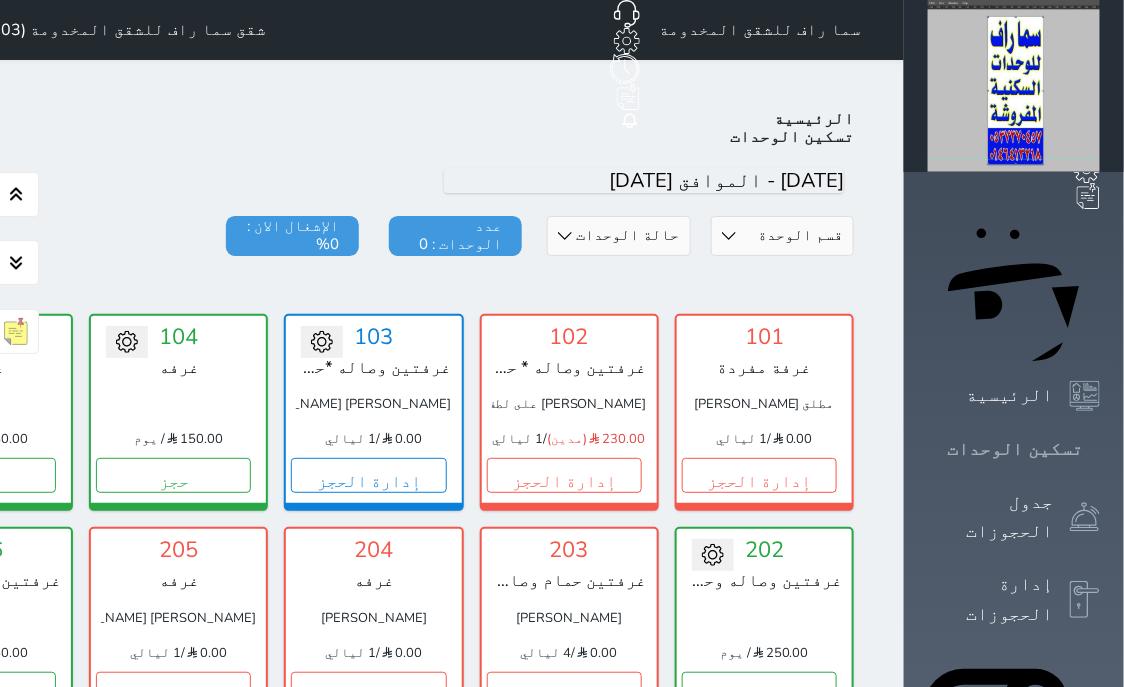 click on "تسكين الوحدات" at bounding box center [1015, 449] 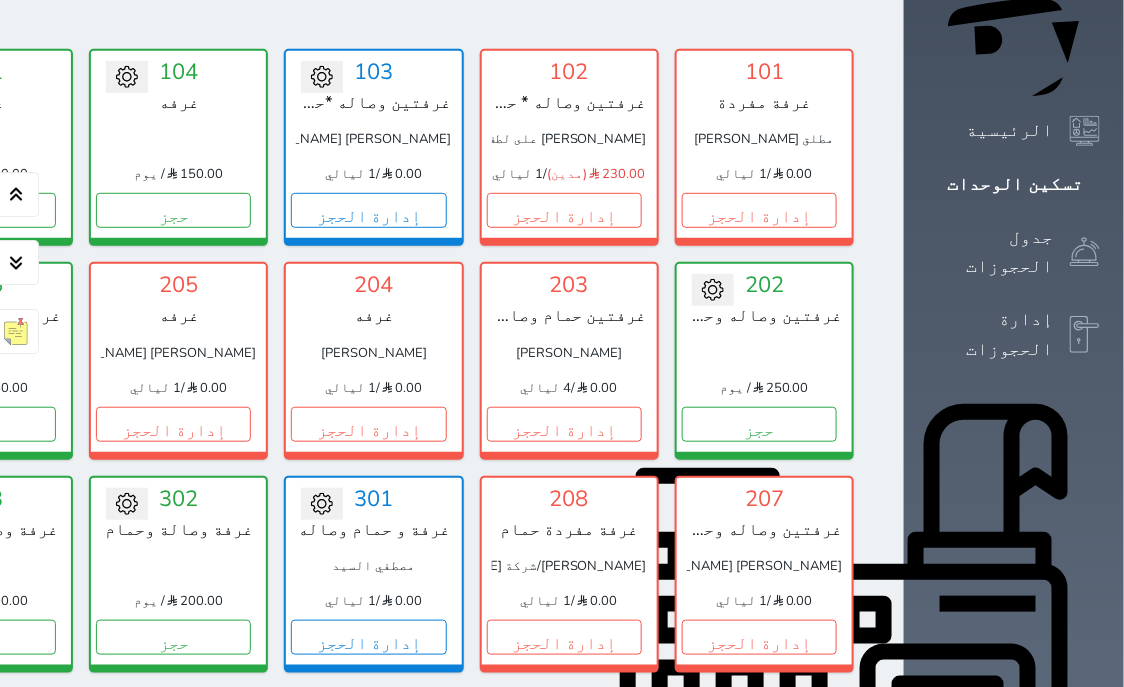 scroll, scrollTop: 332, scrollLeft: 0, axis: vertical 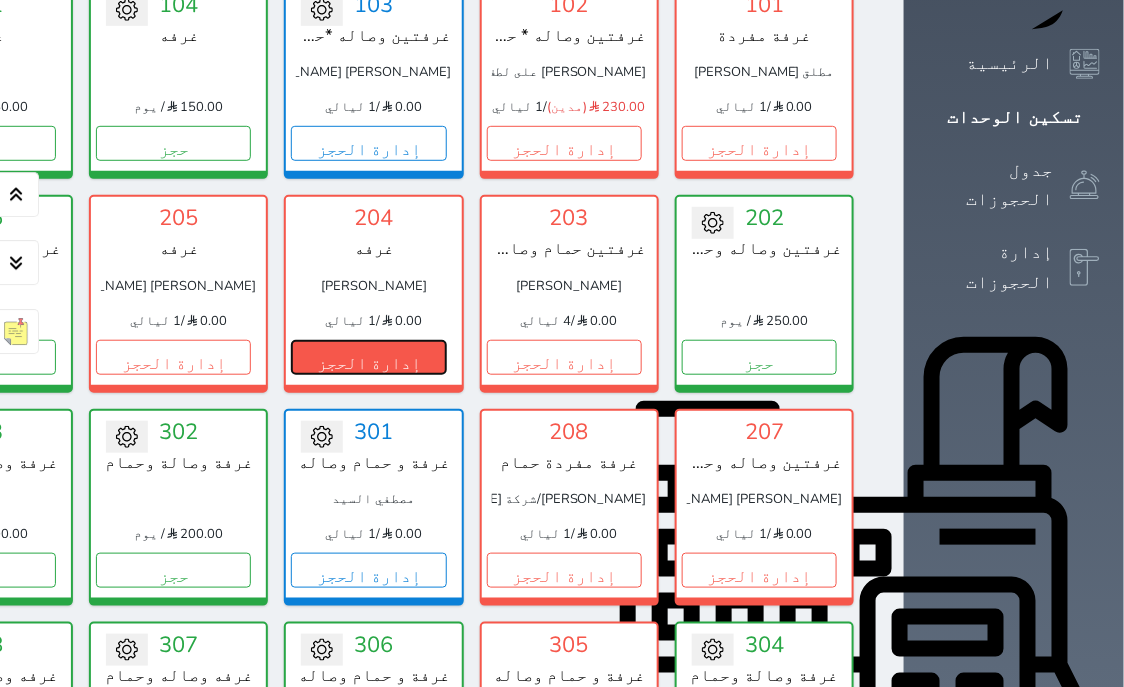 click on "إدارة الحجز" at bounding box center [368, 357] 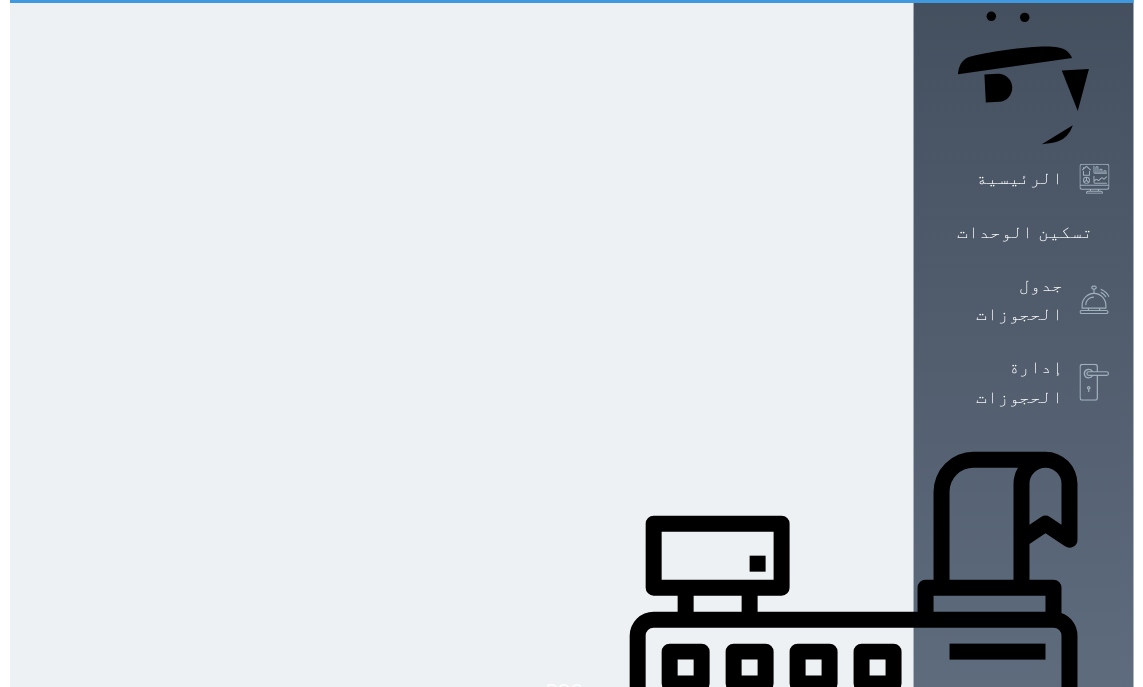 scroll, scrollTop: 0, scrollLeft: 0, axis: both 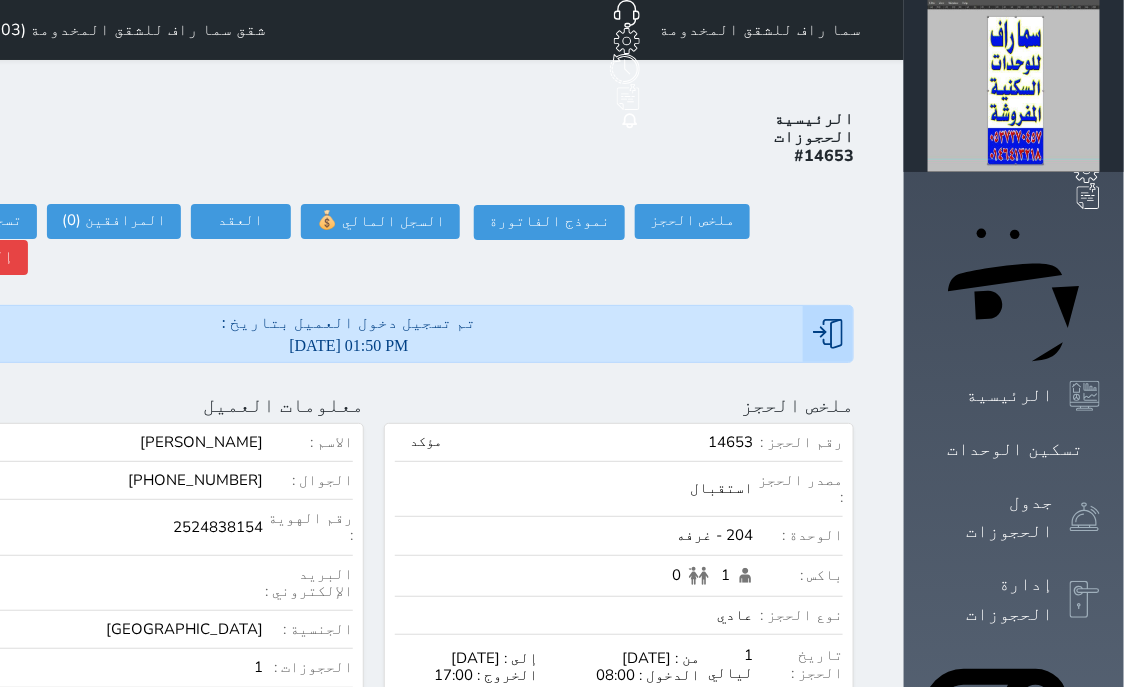 click at bounding box center [-89, 405] 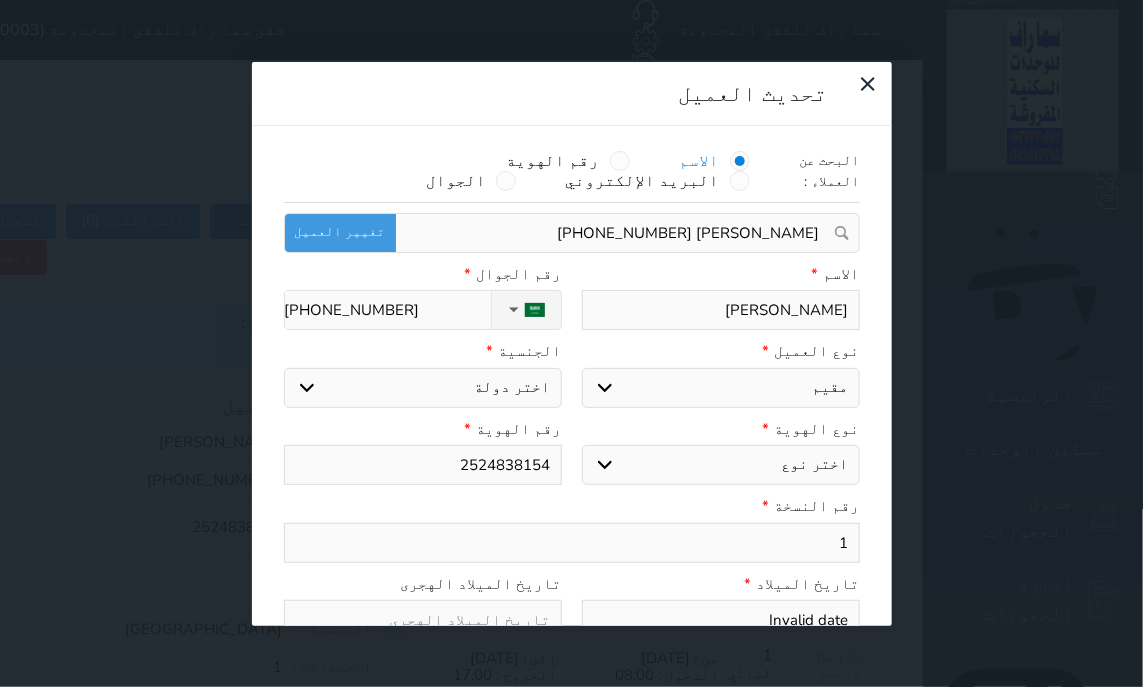 select 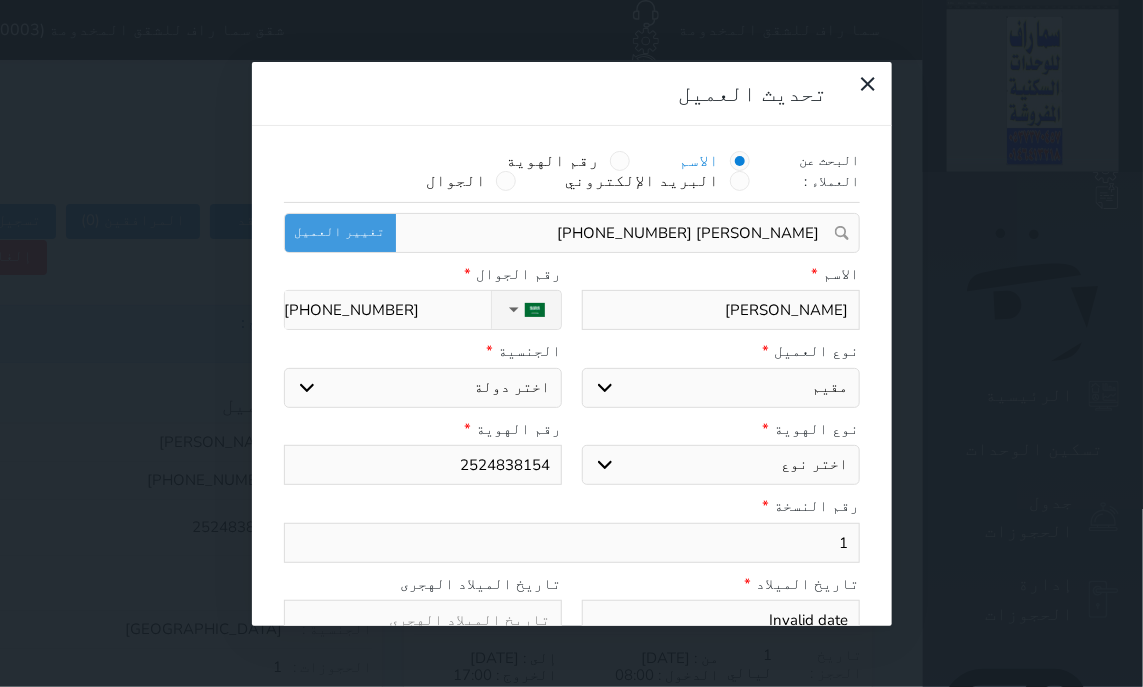 select on "304" 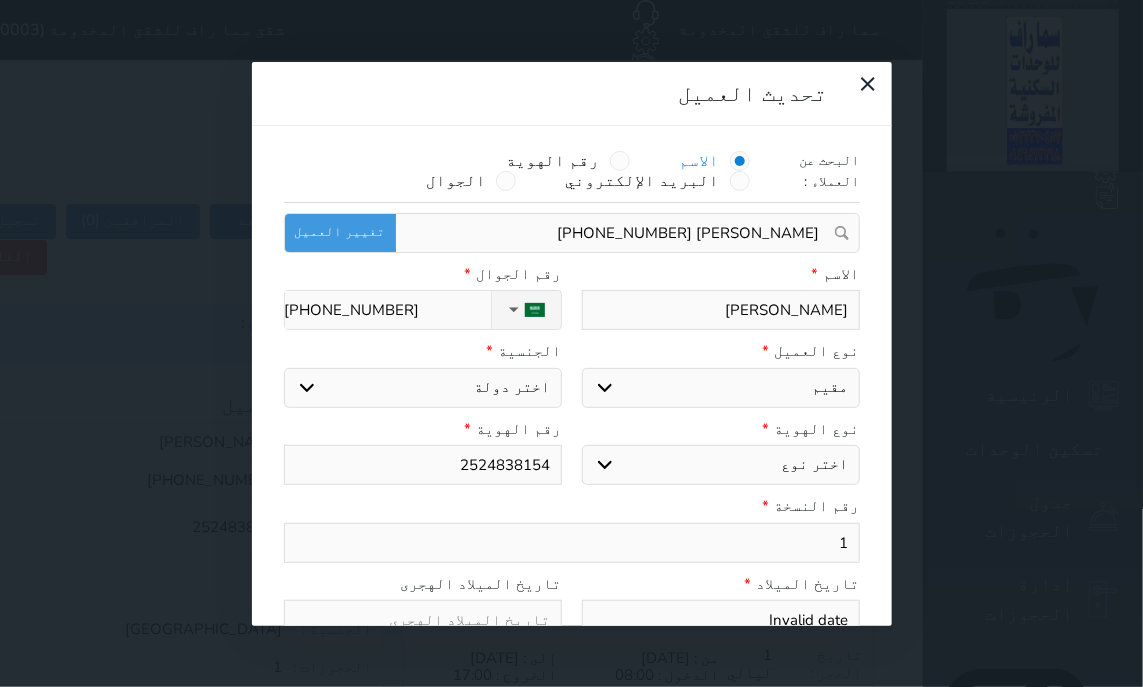 select on "4" 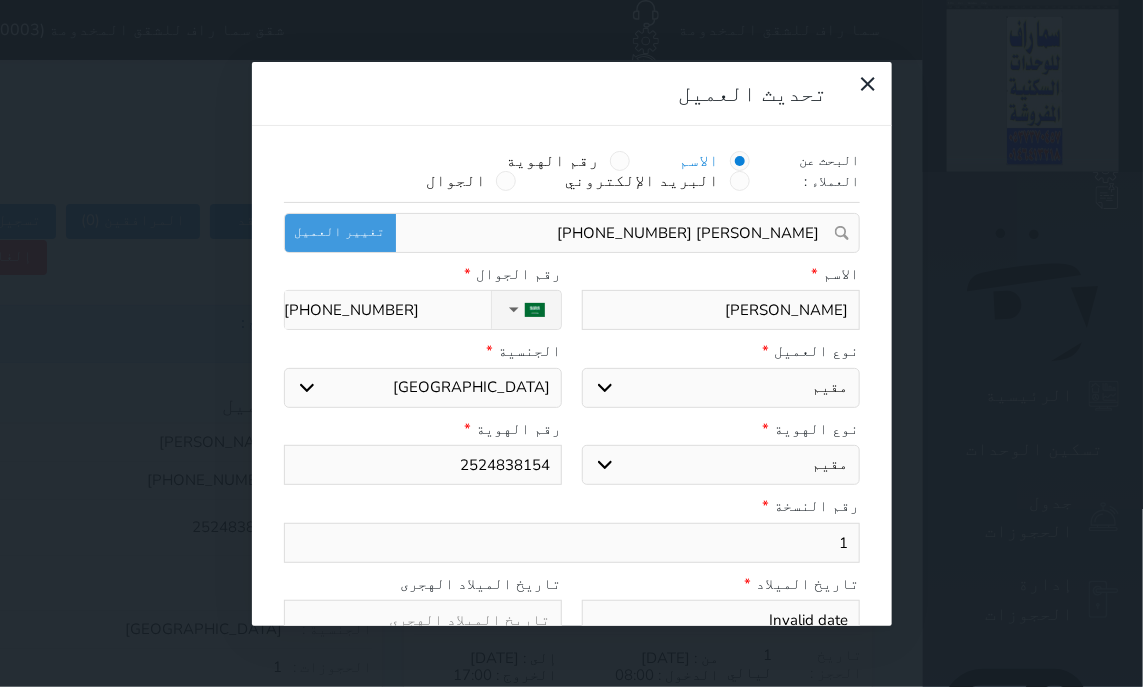 select 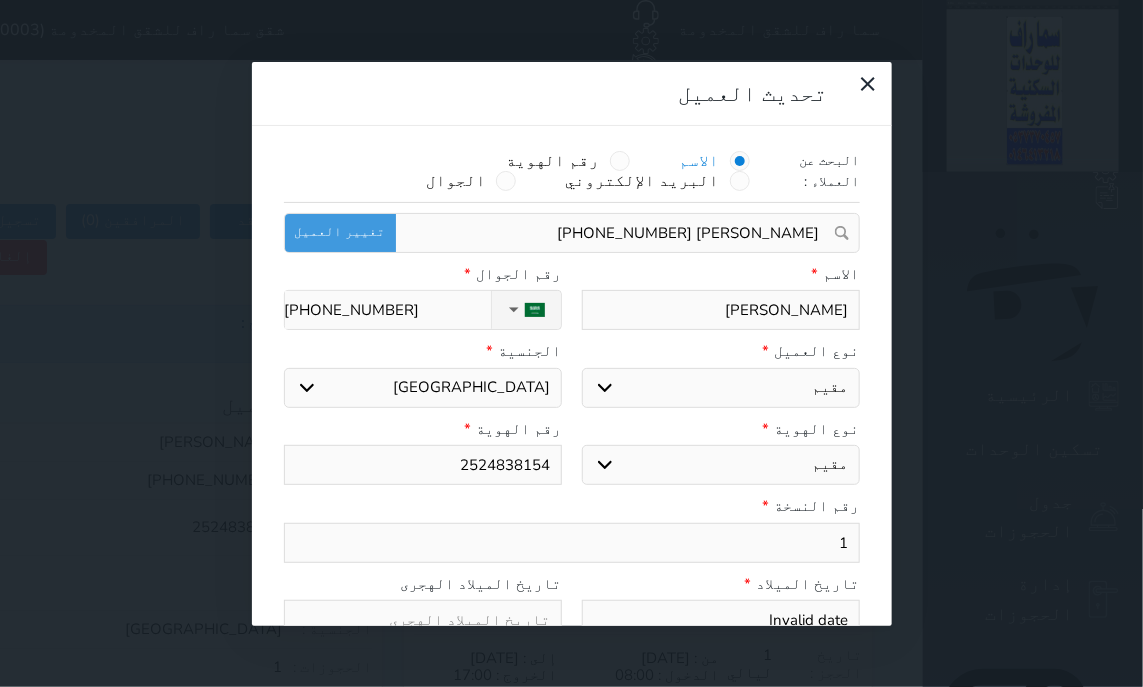 type 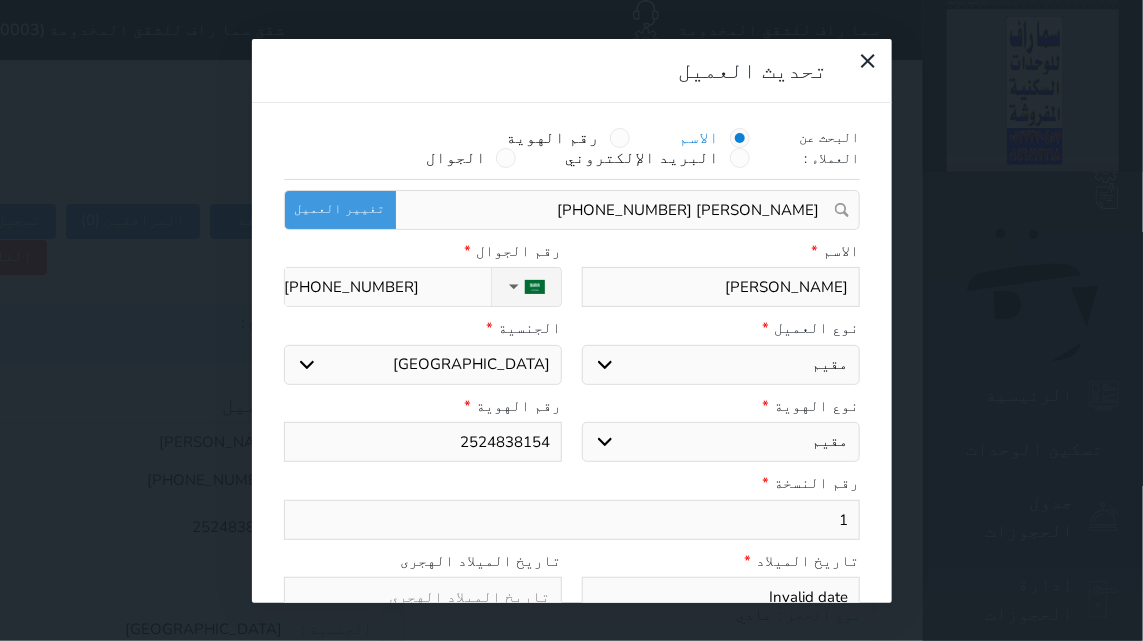 click on "[PERSON_NAME]" at bounding box center [721, 287] 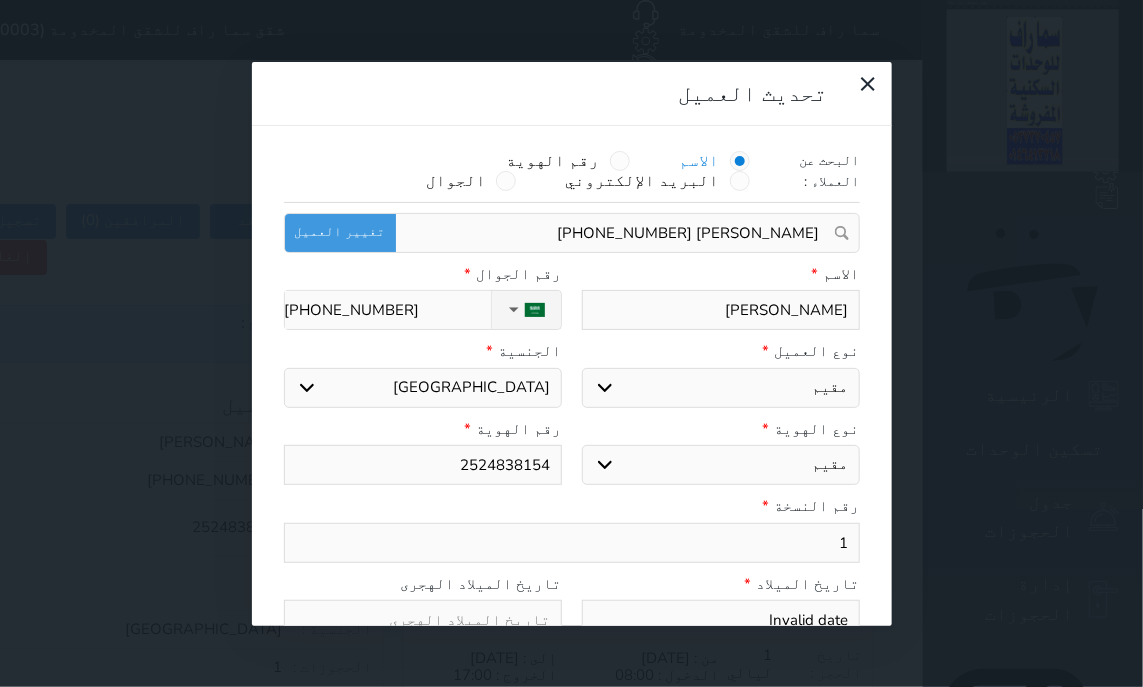 type on "[PERSON_NAME]/" 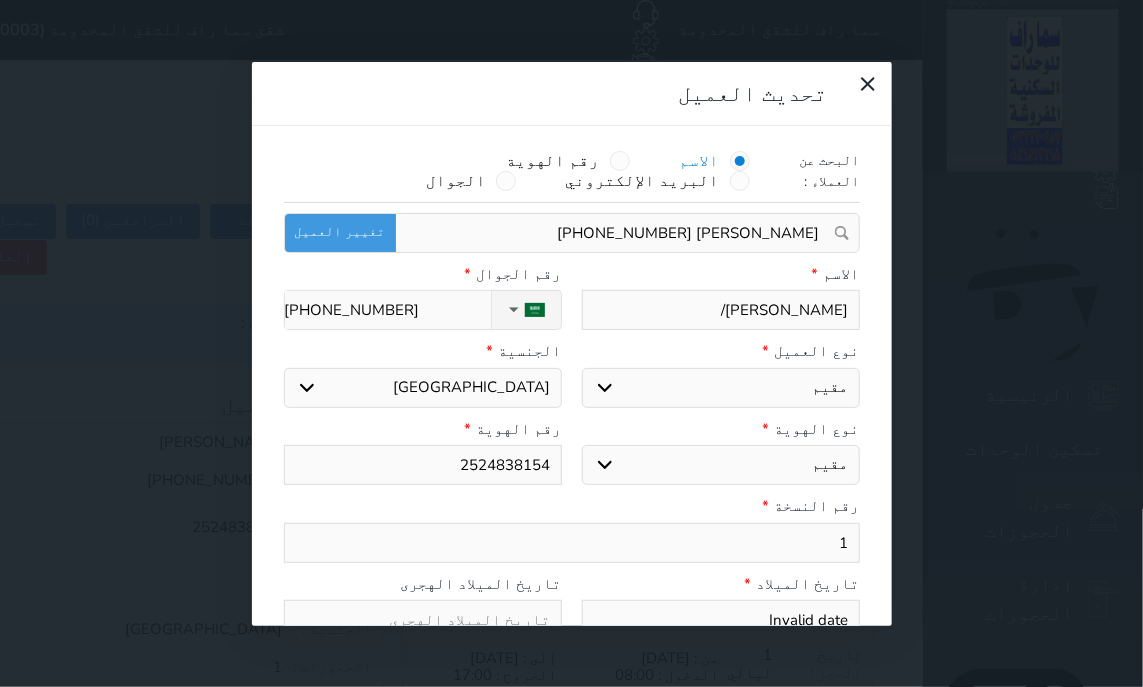 type on "[PERSON_NAME]/م" 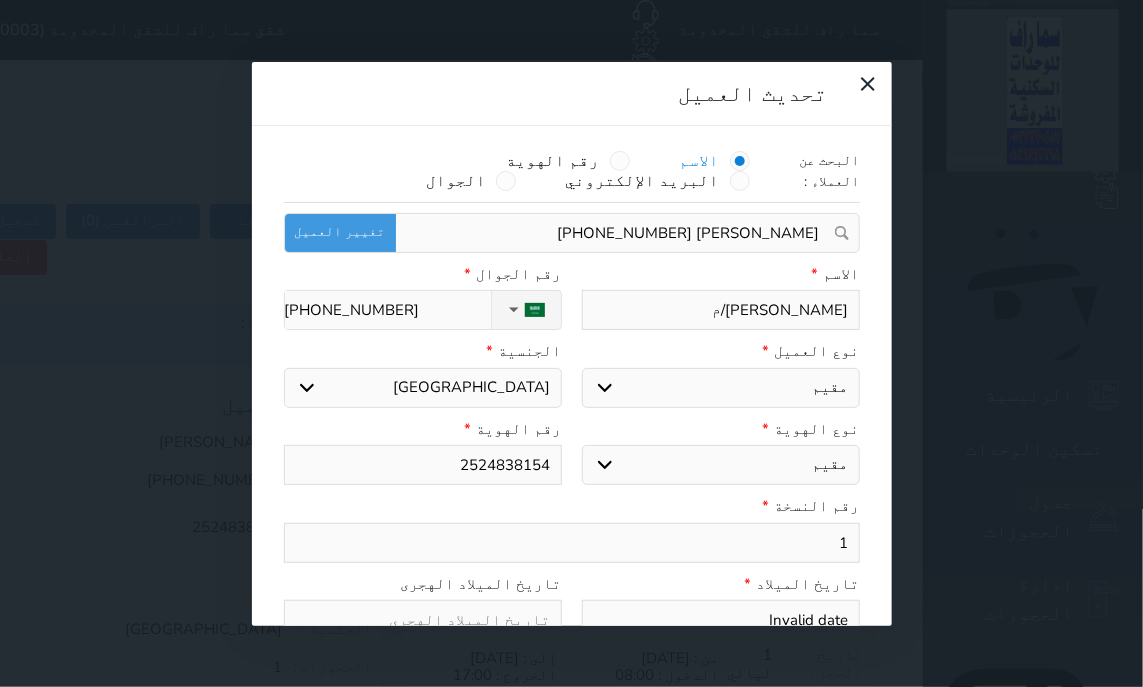 type on "[PERSON_NAME]/مؤ" 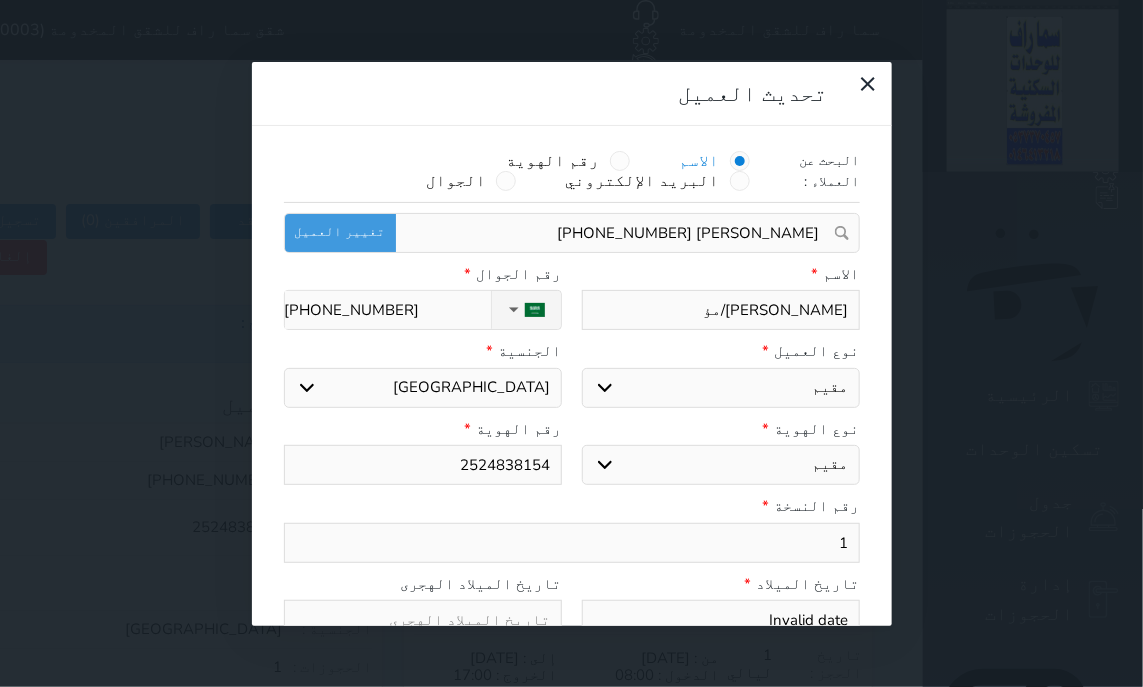 type on "[PERSON_NAME]/مؤس" 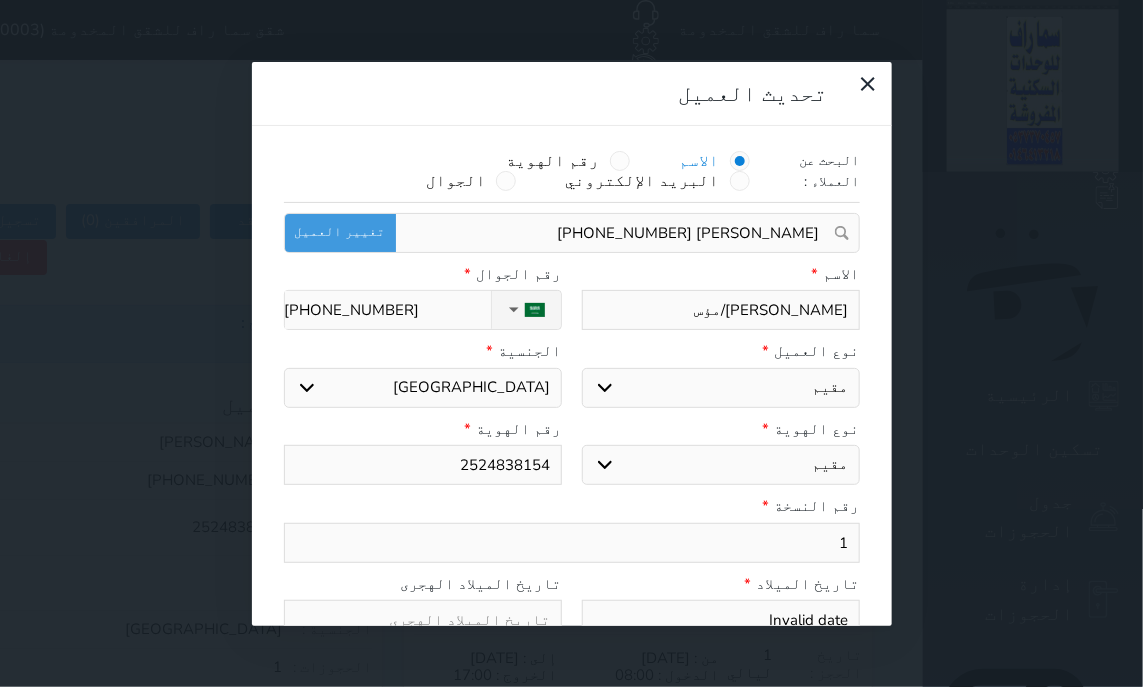 type on "[PERSON_NAME]/مؤسس" 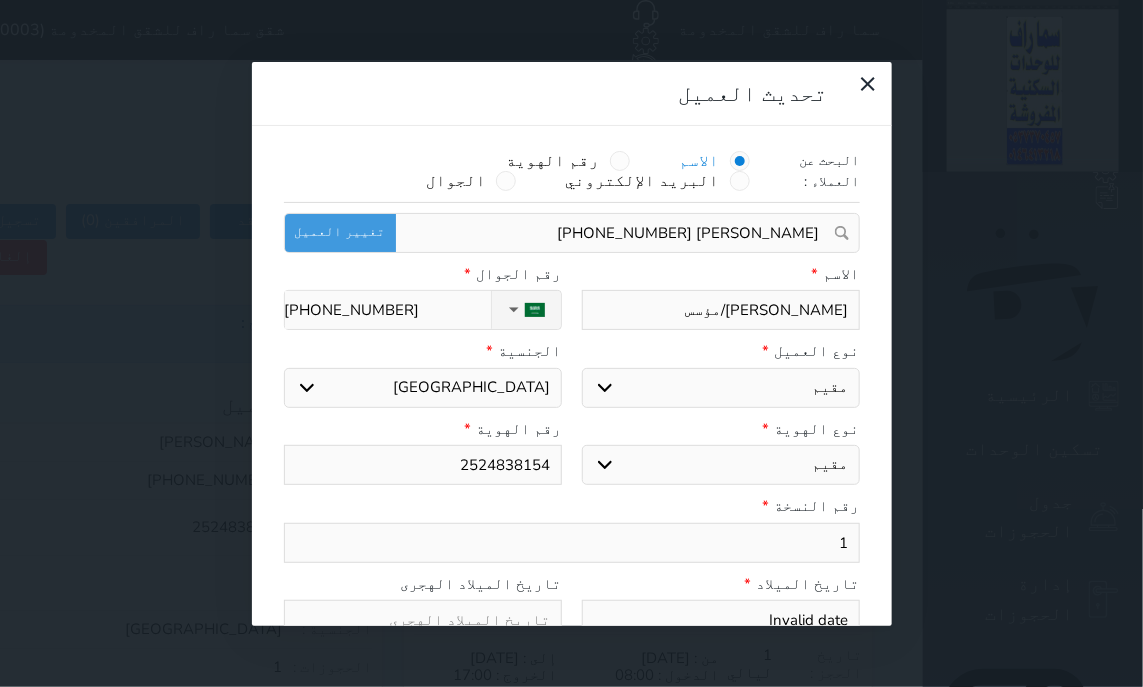 type on "[PERSON_NAME]/مؤسسه" 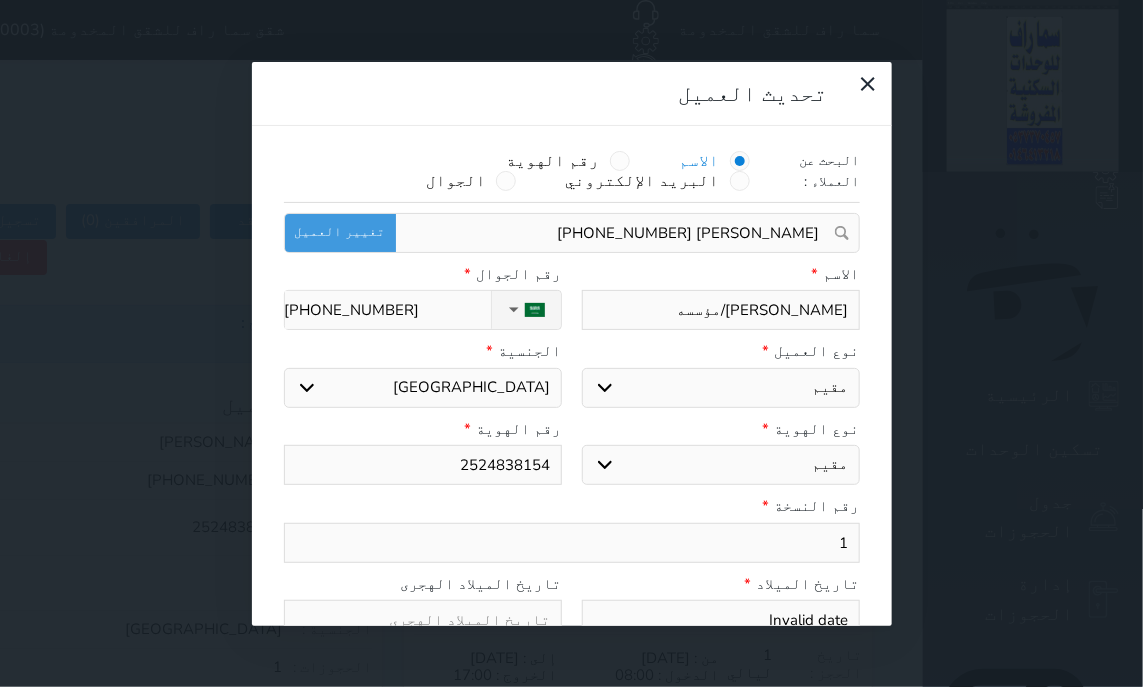 type on "[PERSON_NAME]/مؤسسه" 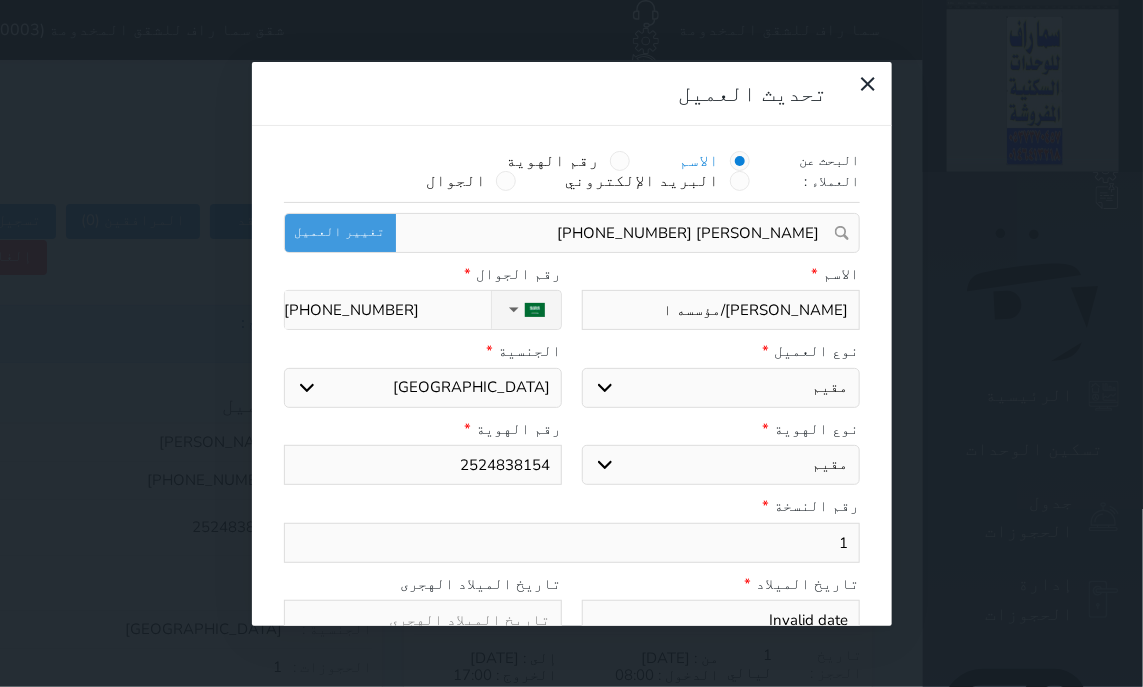 type on "[PERSON_NAME]/مؤسسه ال" 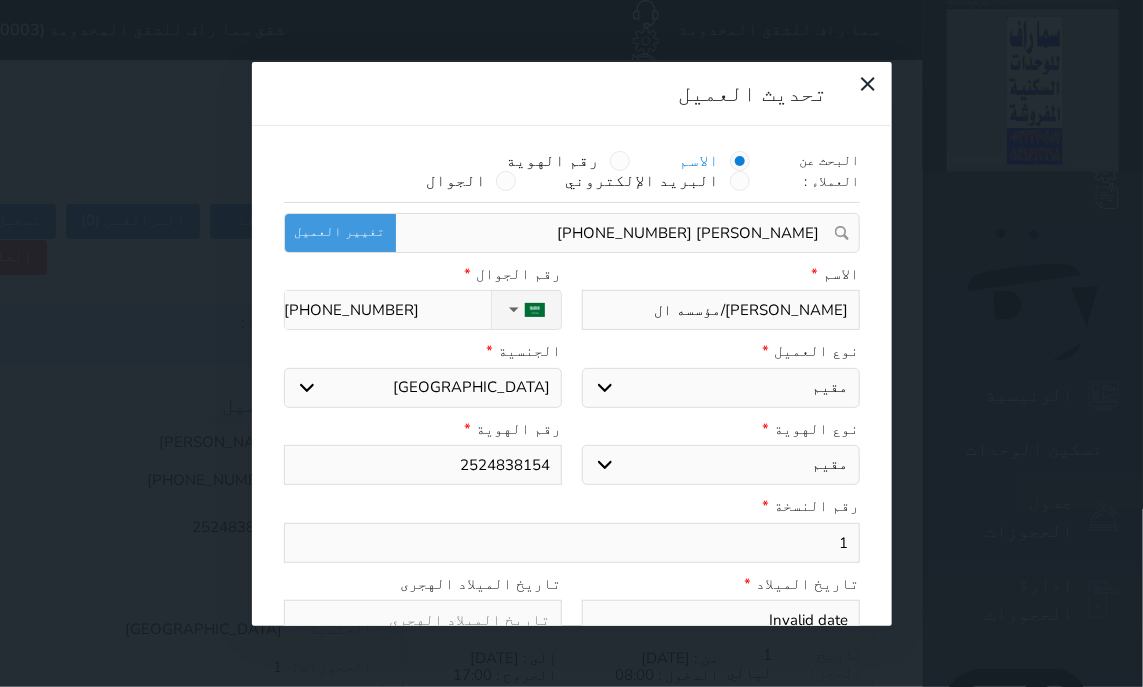 type on "[PERSON_NAME]/مؤسسه الق" 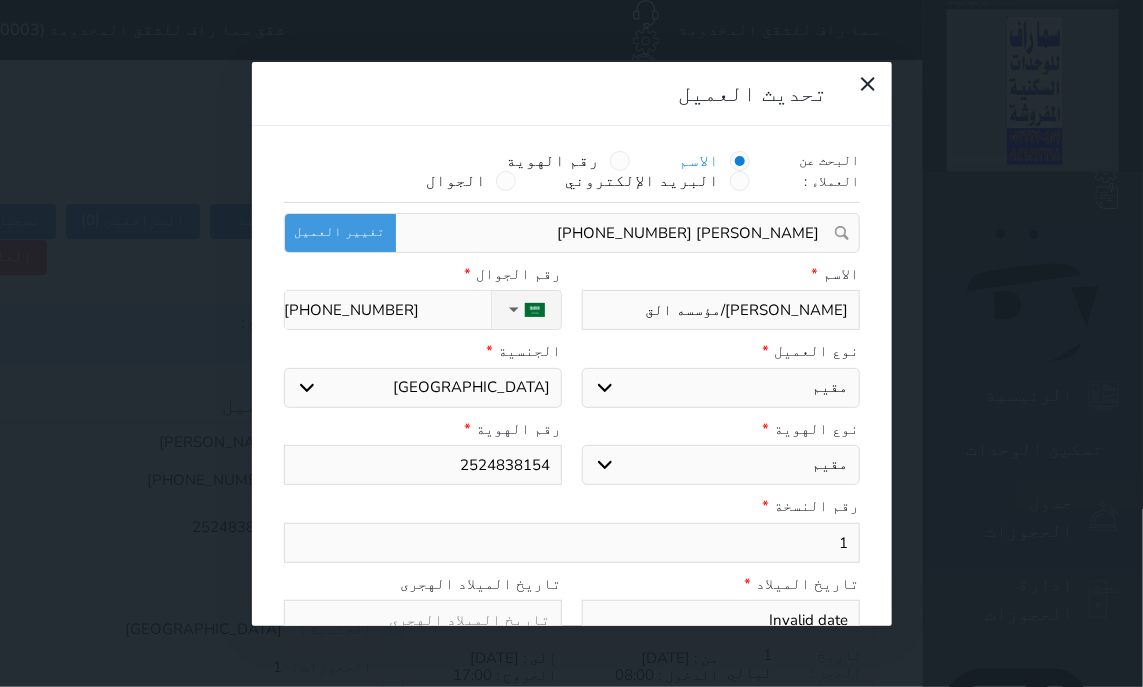 type on "[PERSON_NAME]/مؤسسه القر" 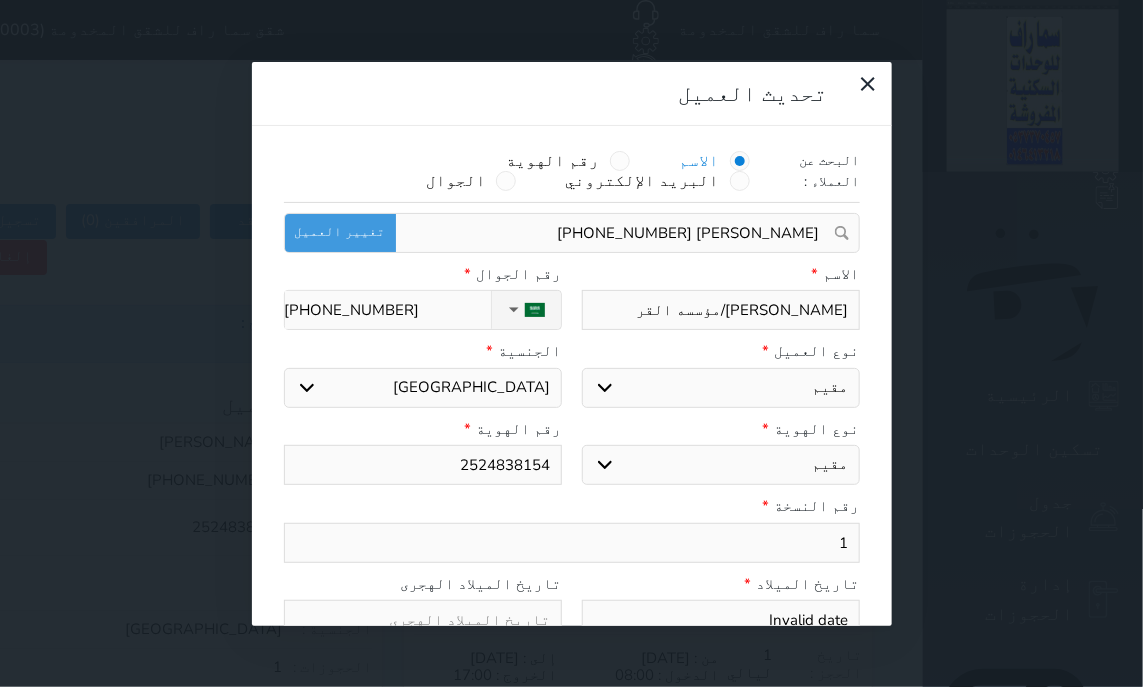 select 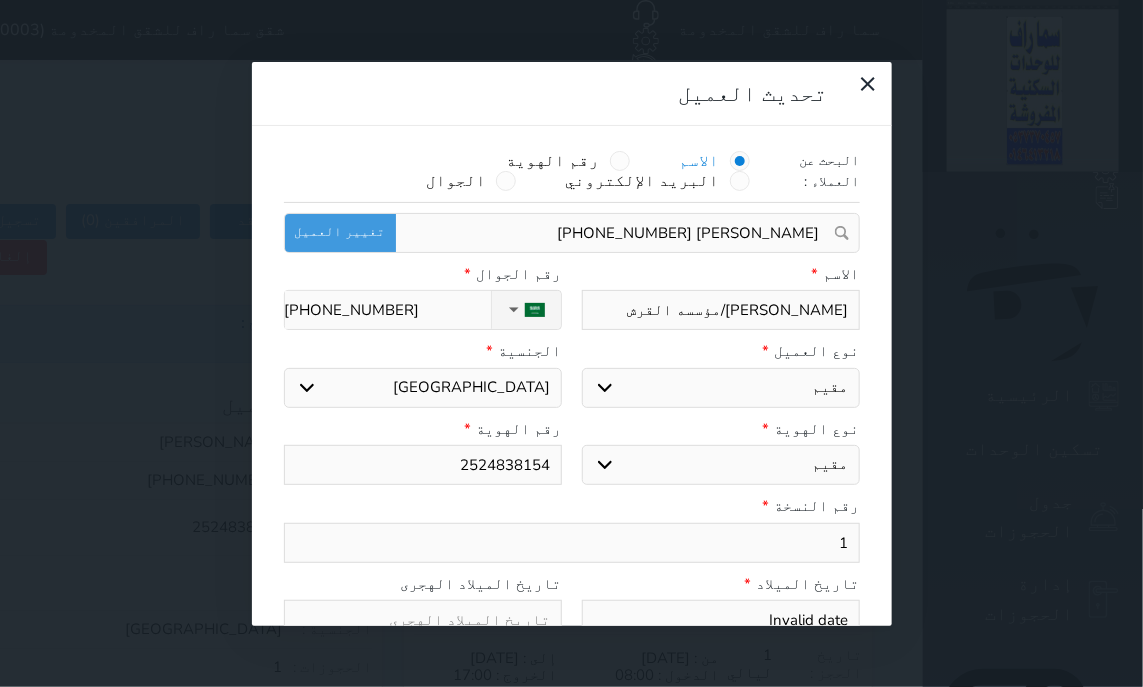 type on "[PERSON_NAME]/مؤسسه القرش" 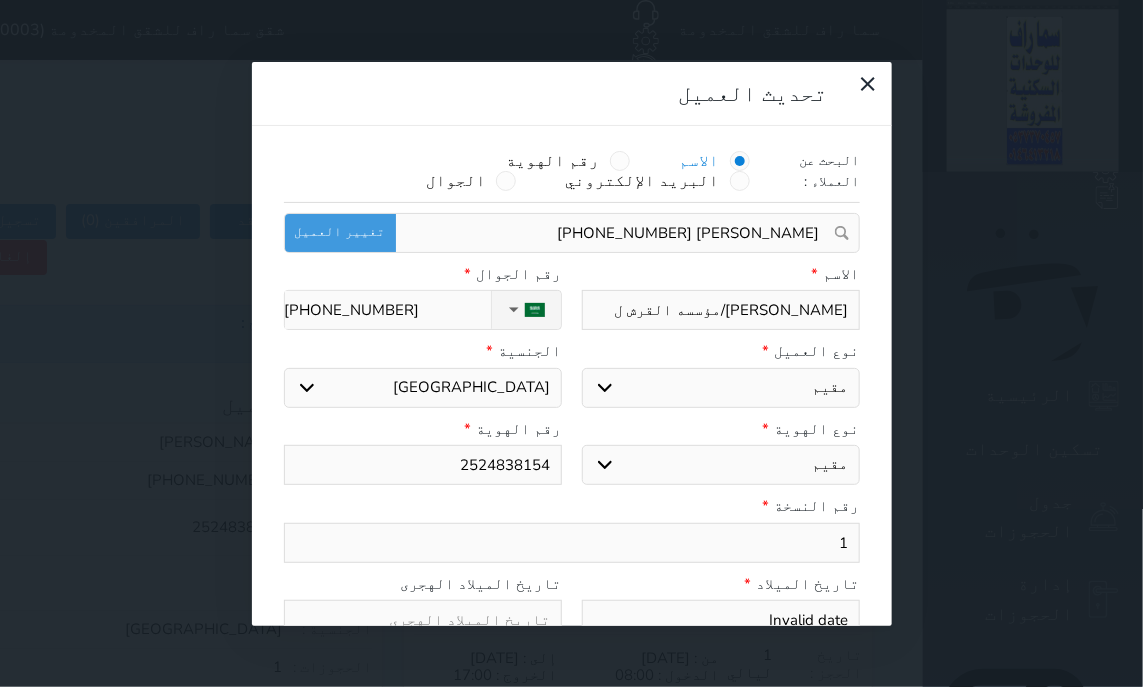 type on "[PERSON_NAME]/مؤسسه القرش لل" 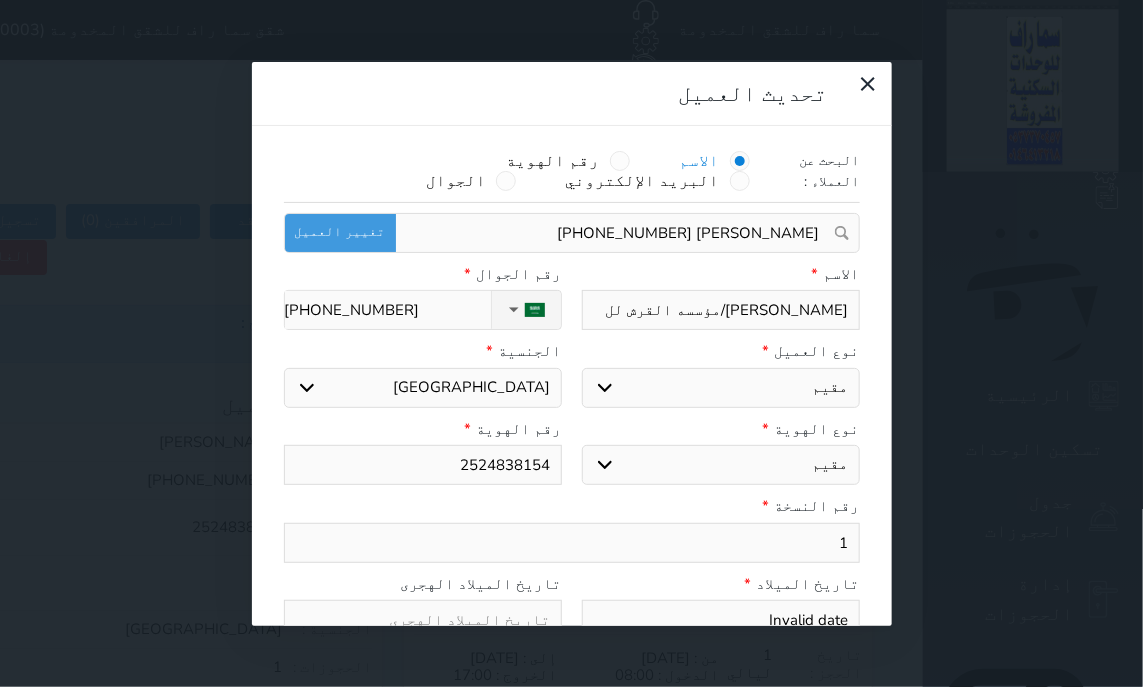 type on "[PERSON_NAME]/مؤسسه القرش للم" 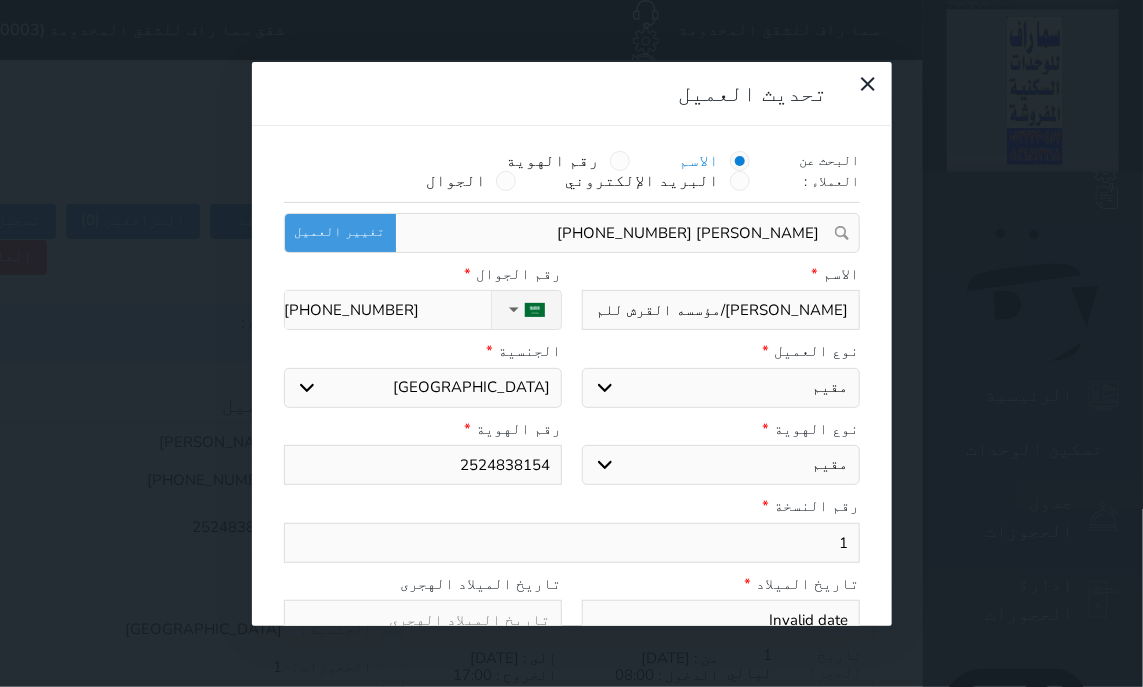 type on "[PERSON_NAME]/مؤسسه القرش للمق" 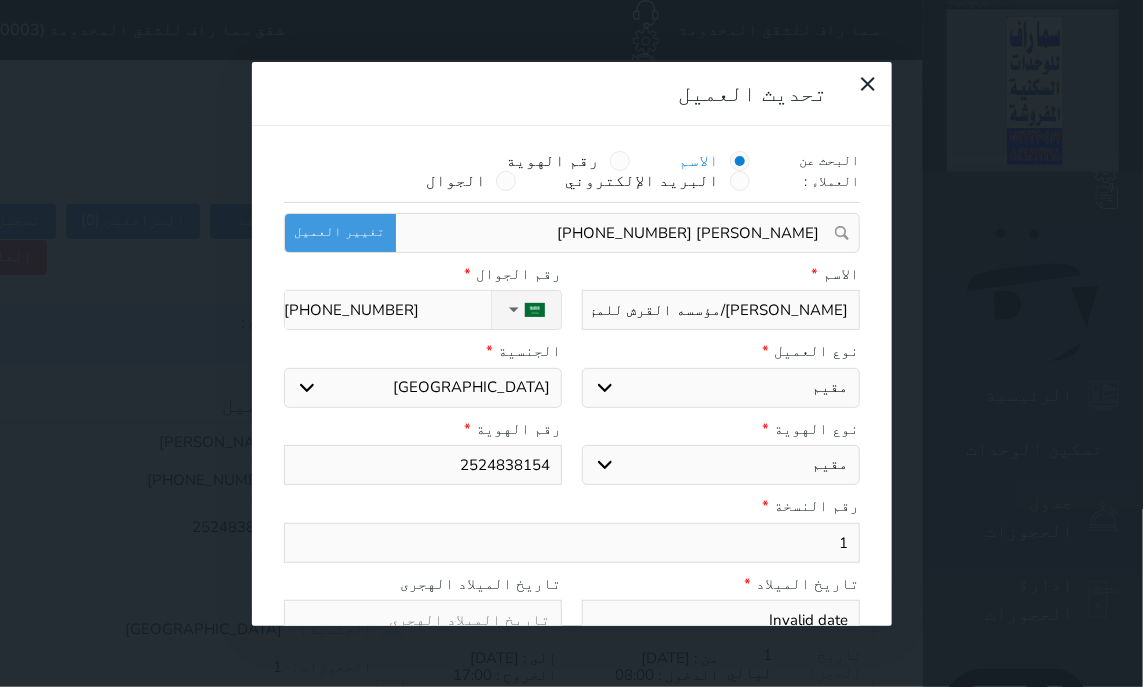 type on "[PERSON_NAME]/مؤسسه القرش للمقا" 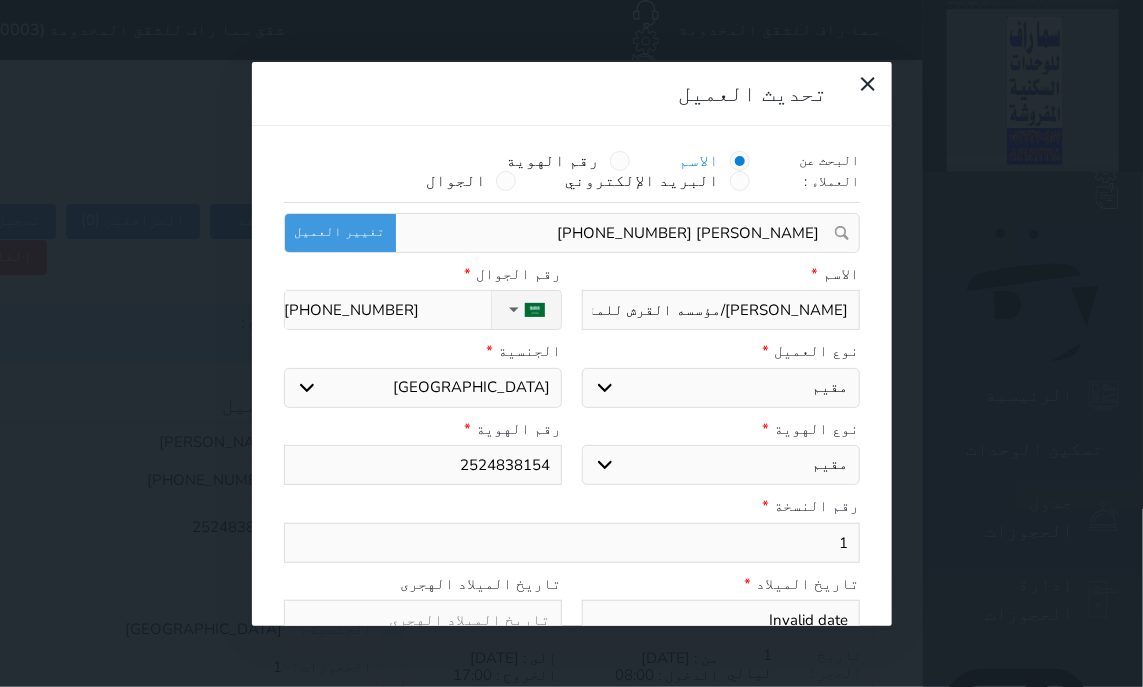 type on "[PERSON_NAME]/مؤسسه القرش للمقاو" 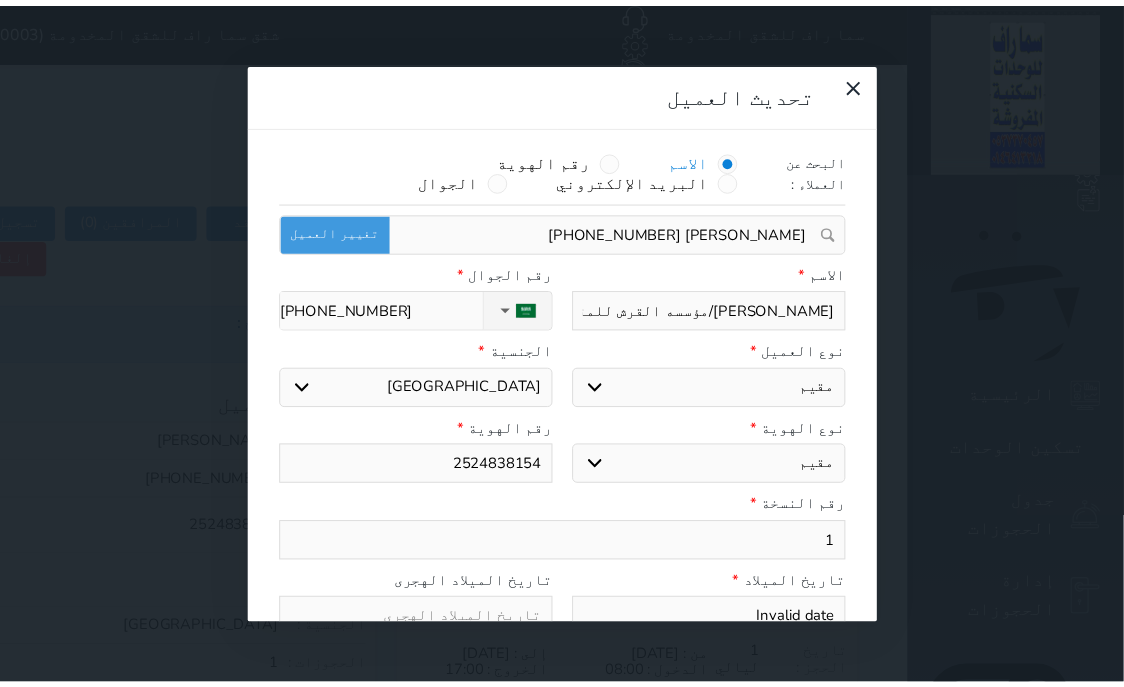 scroll, scrollTop: 200, scrollLeft: 0, axis: vertical 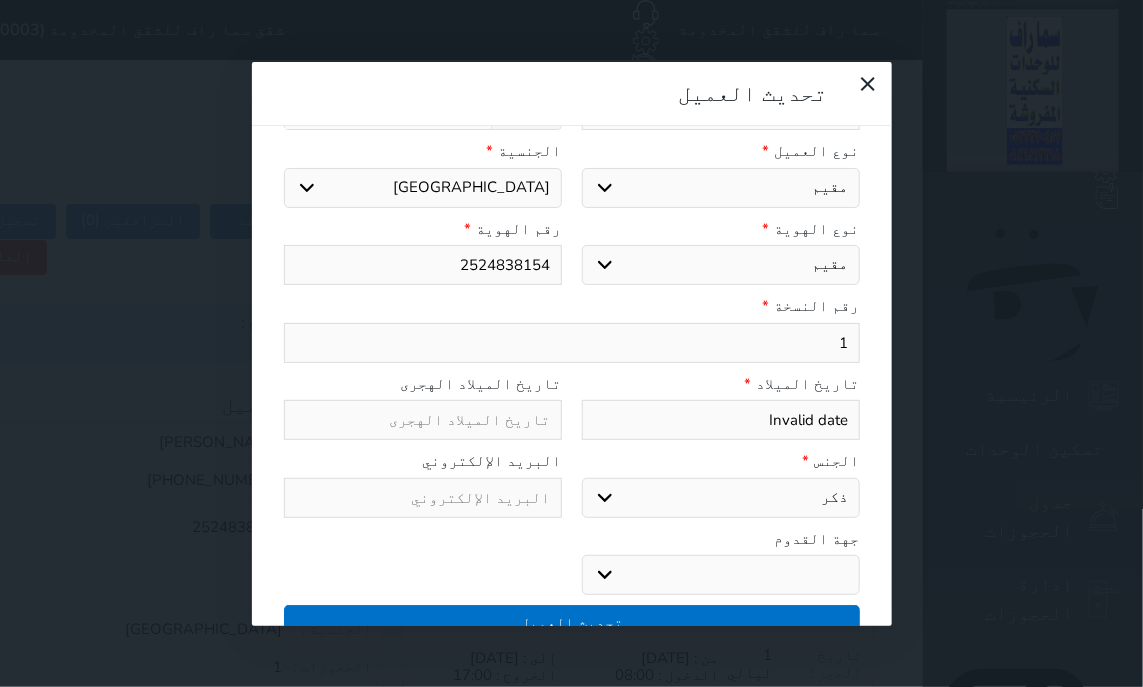 type on "[PERSON_NAME]/مؤسسه القرش للمقاولات" 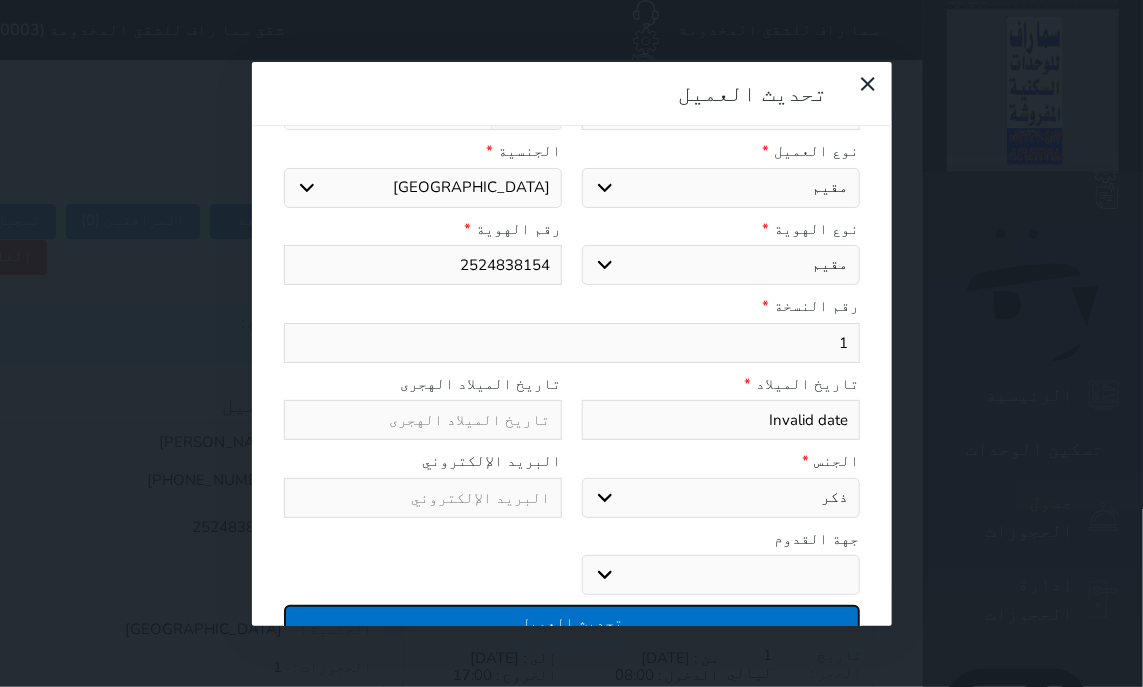 click on "تحديث العميل" at bounding box center (572, 622) 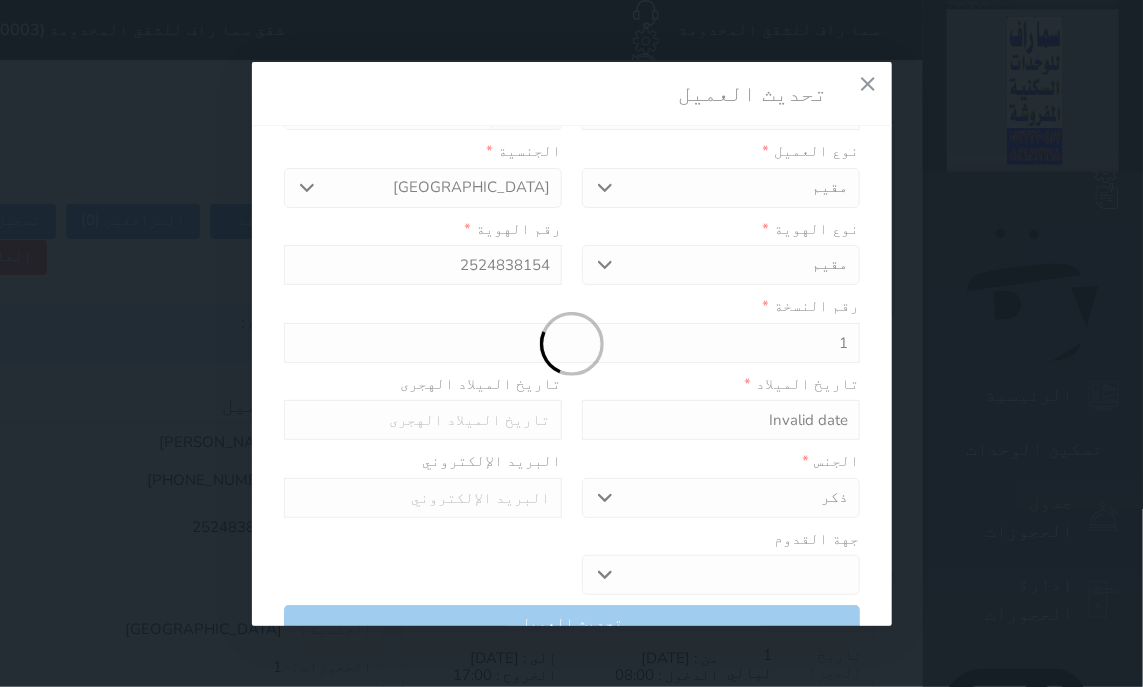 select 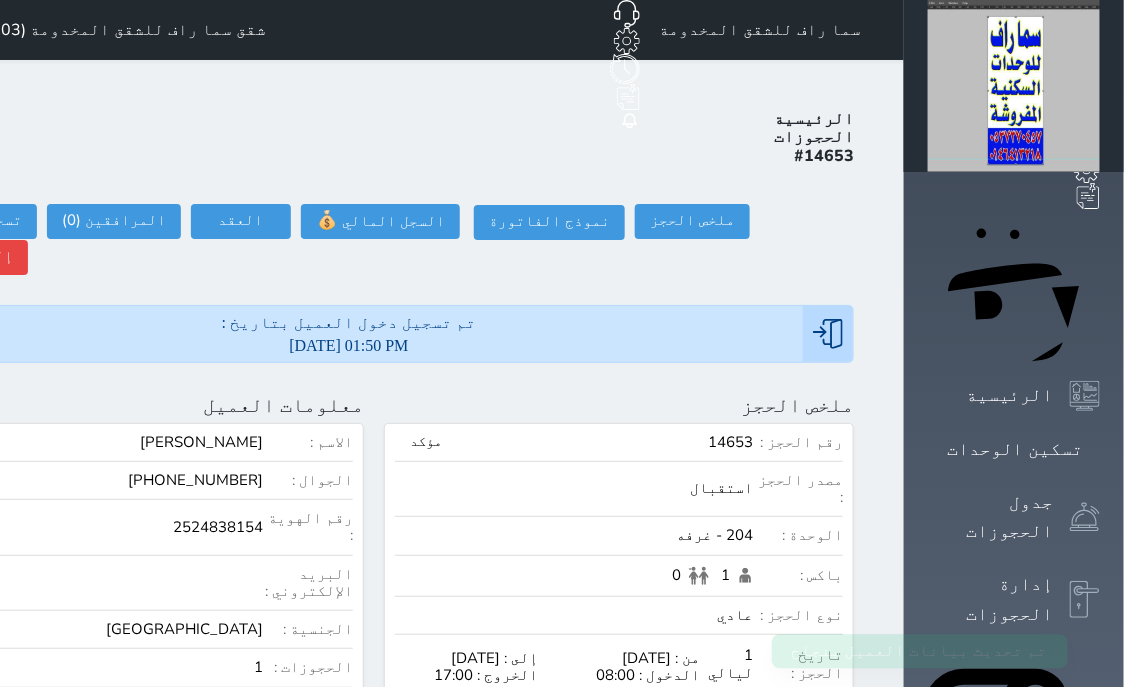 scroll, scrollTop: 200, scrollLeft: 0, axis: vertical 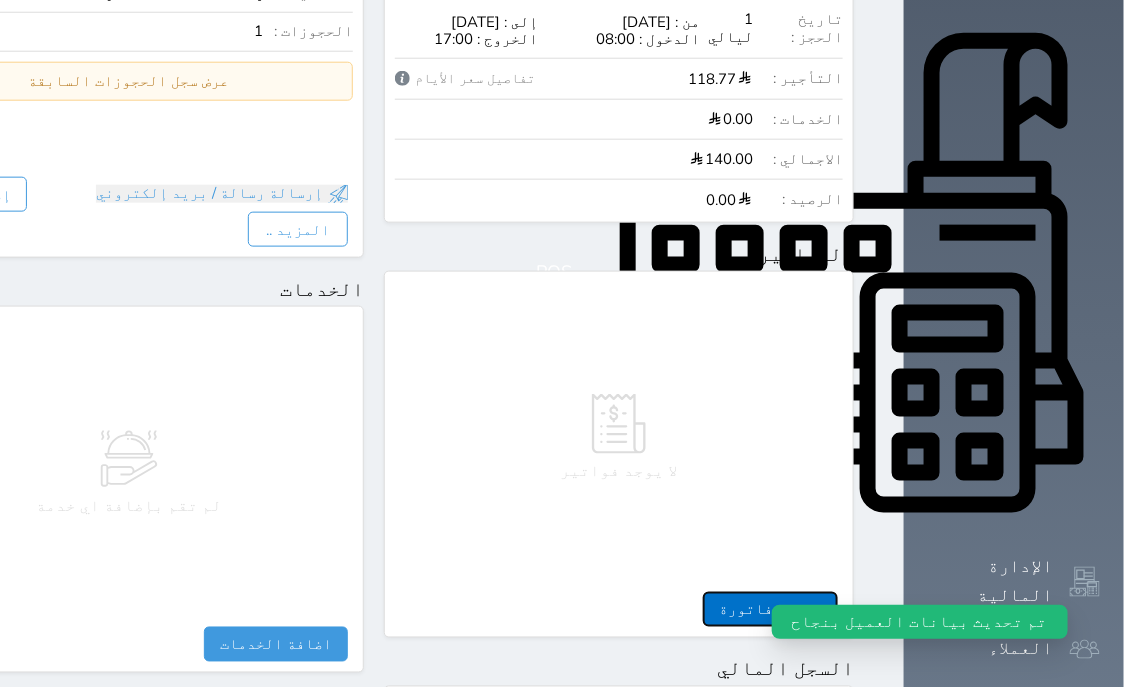 click on "إضافة فاتورة" at bounding box center (770, 609) 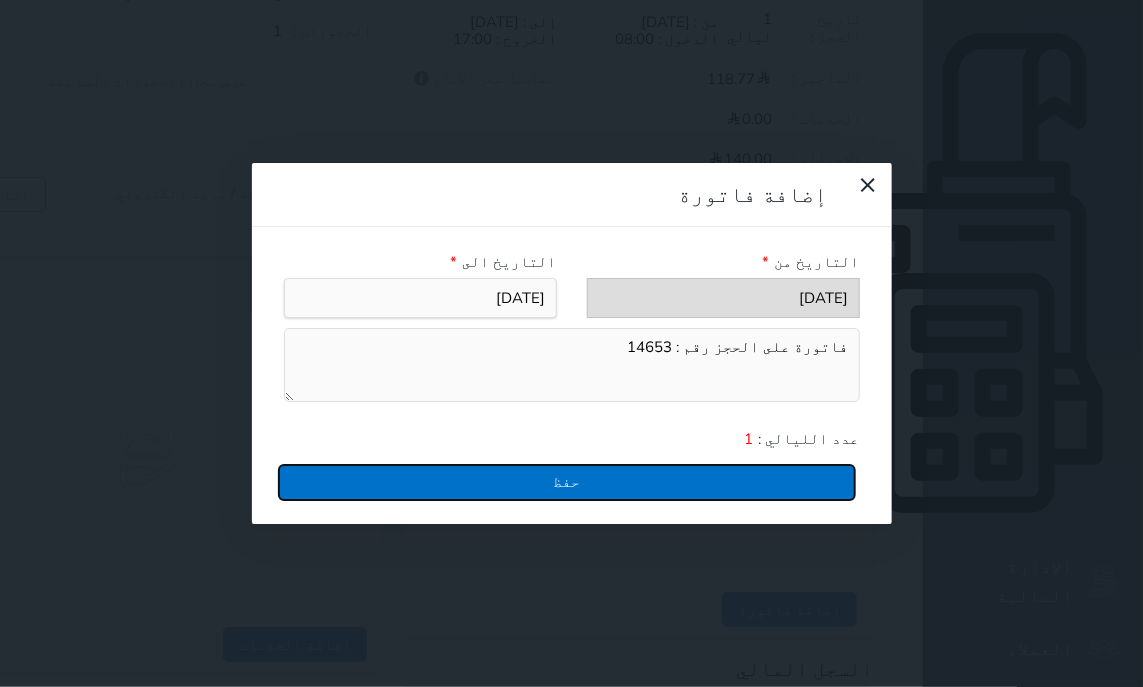 click on "حفظ" at bounding box center [567, 482] 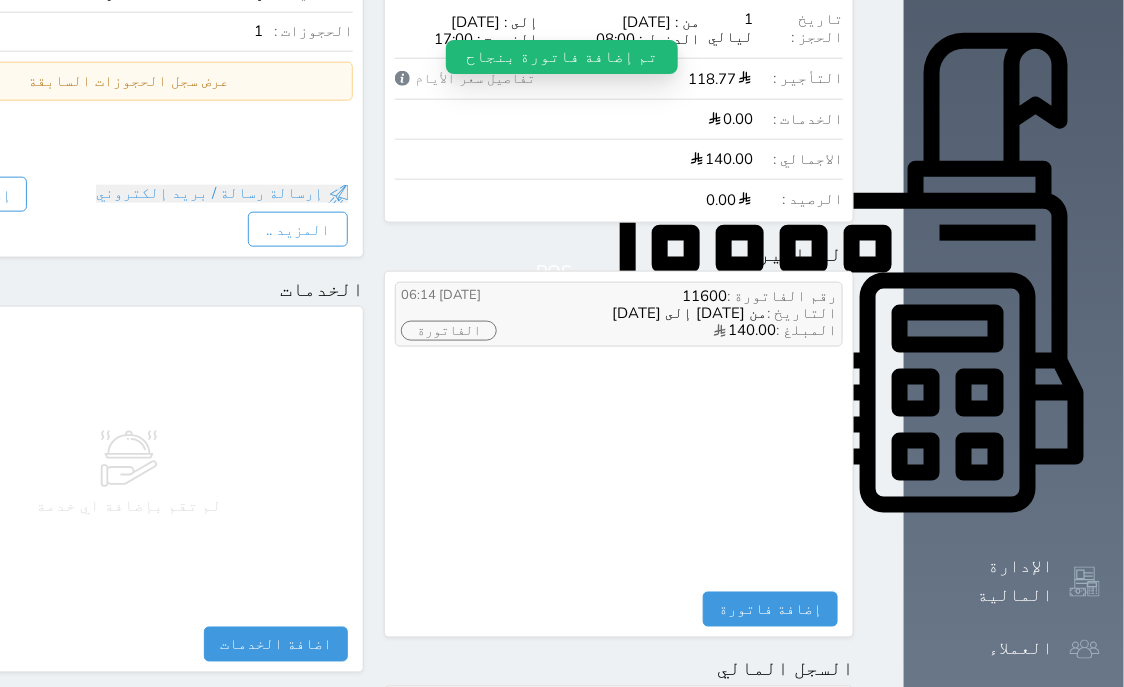 click on "الفاتورة" at bounding box center (449, 331) 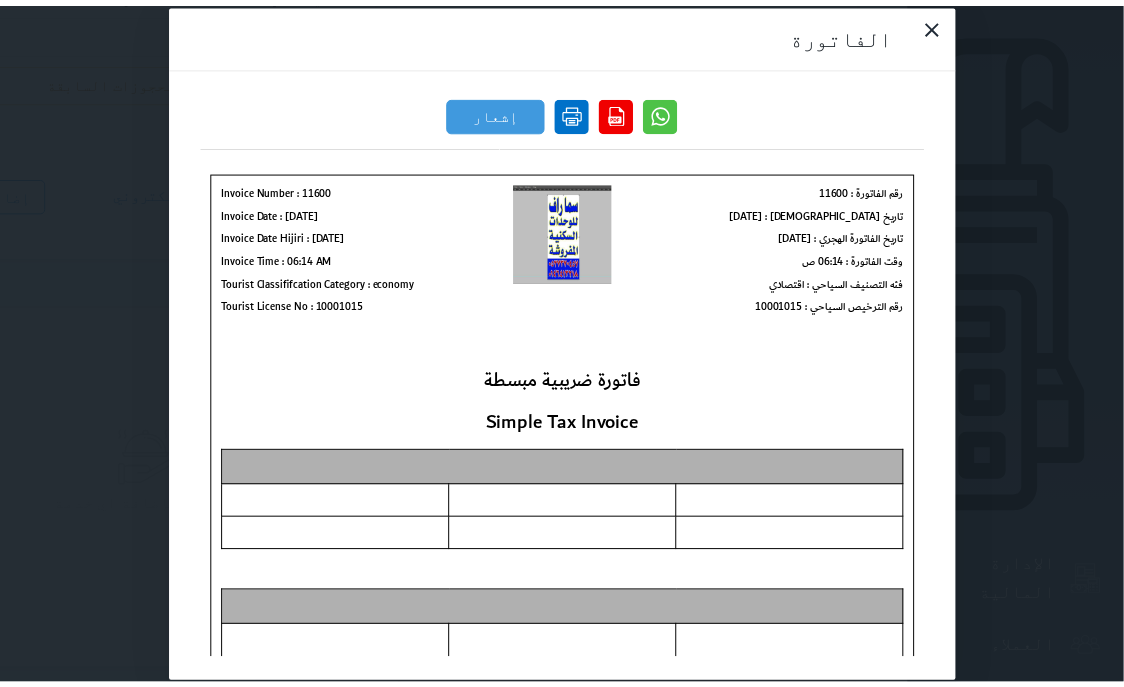 scroll, scrollTop: 0, scrollLeft: 0, axis: both 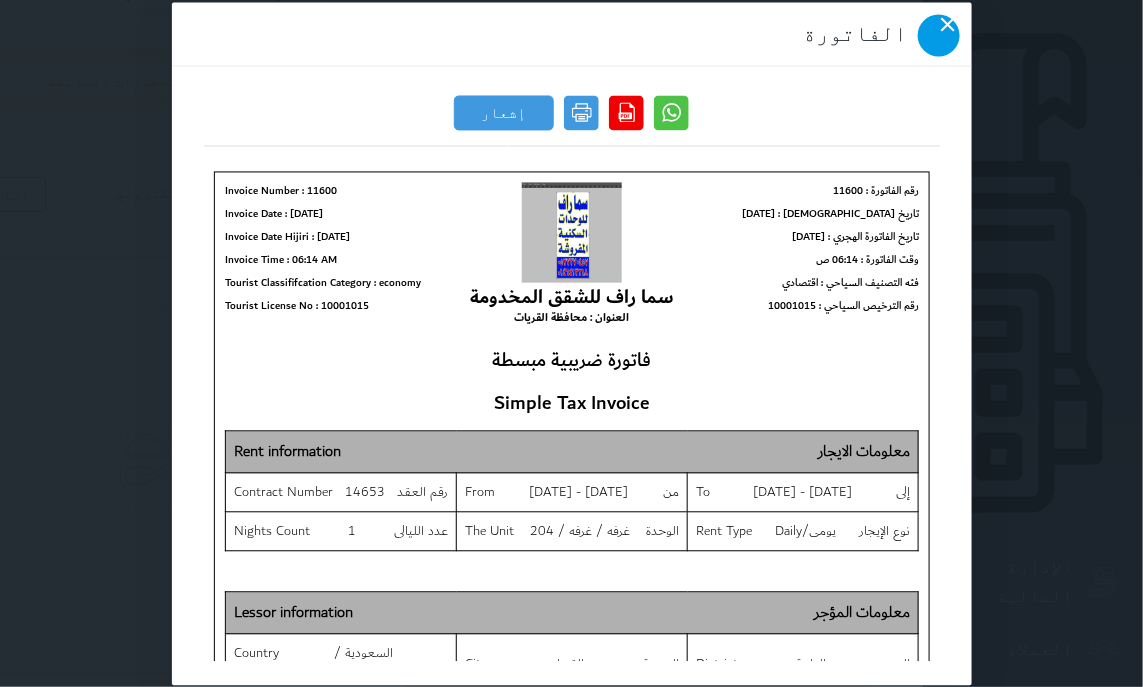 click 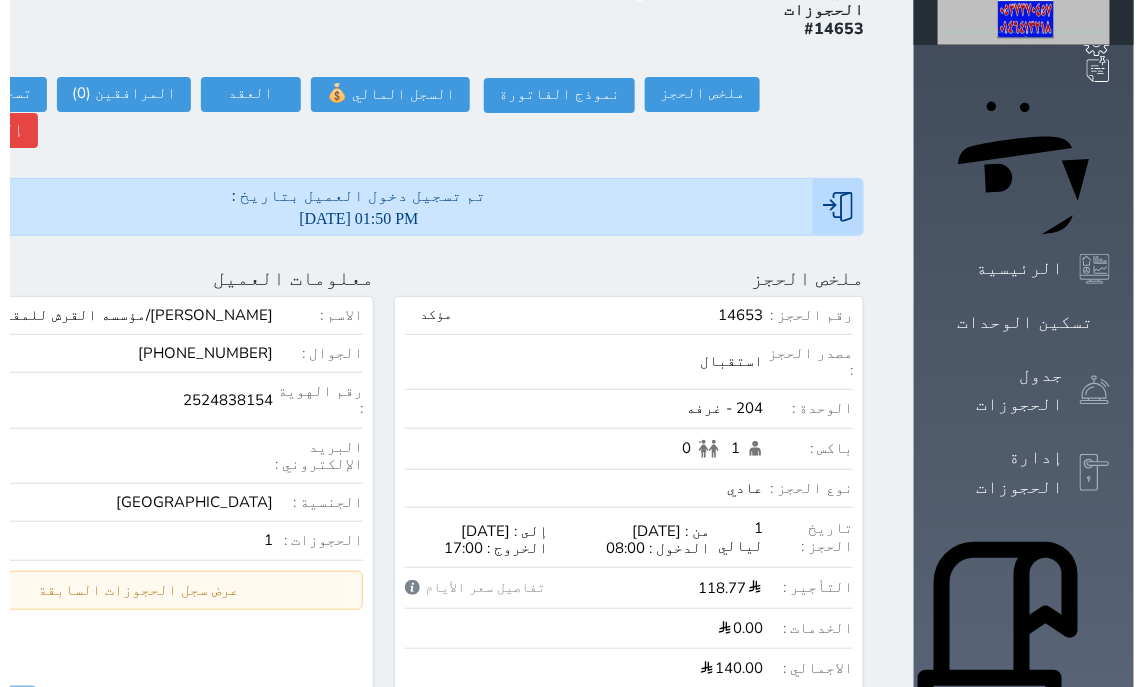 scroll, scrollTop: 0, scrollLeft: 0, axis: both 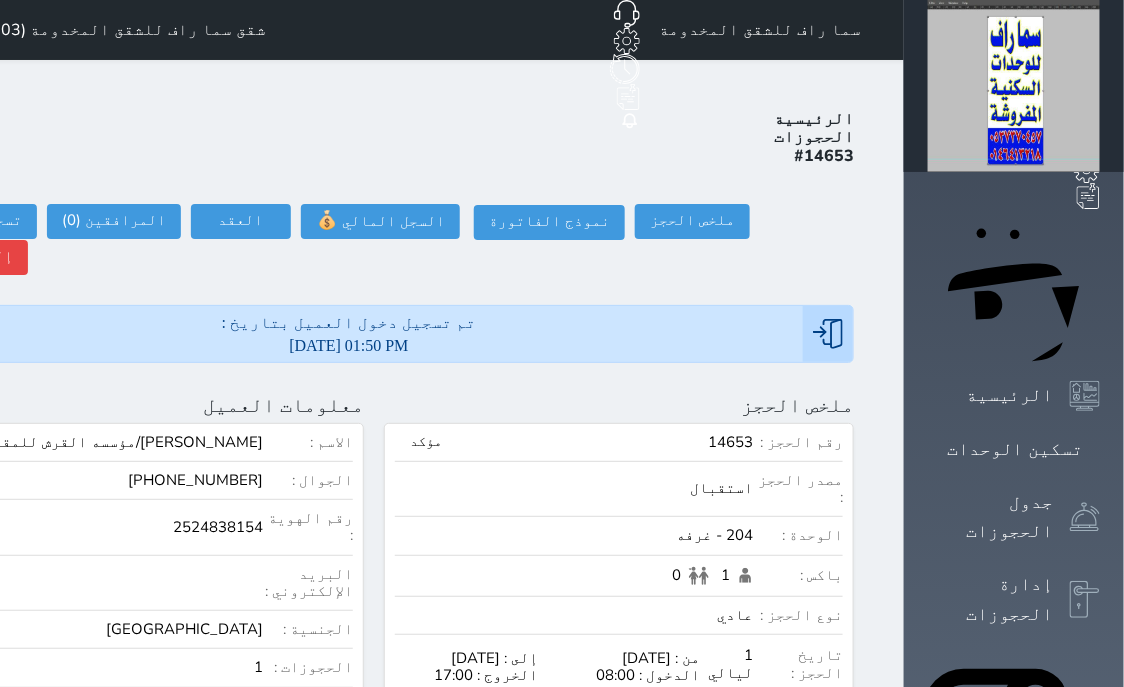 click at bounding box center [-89, 405] 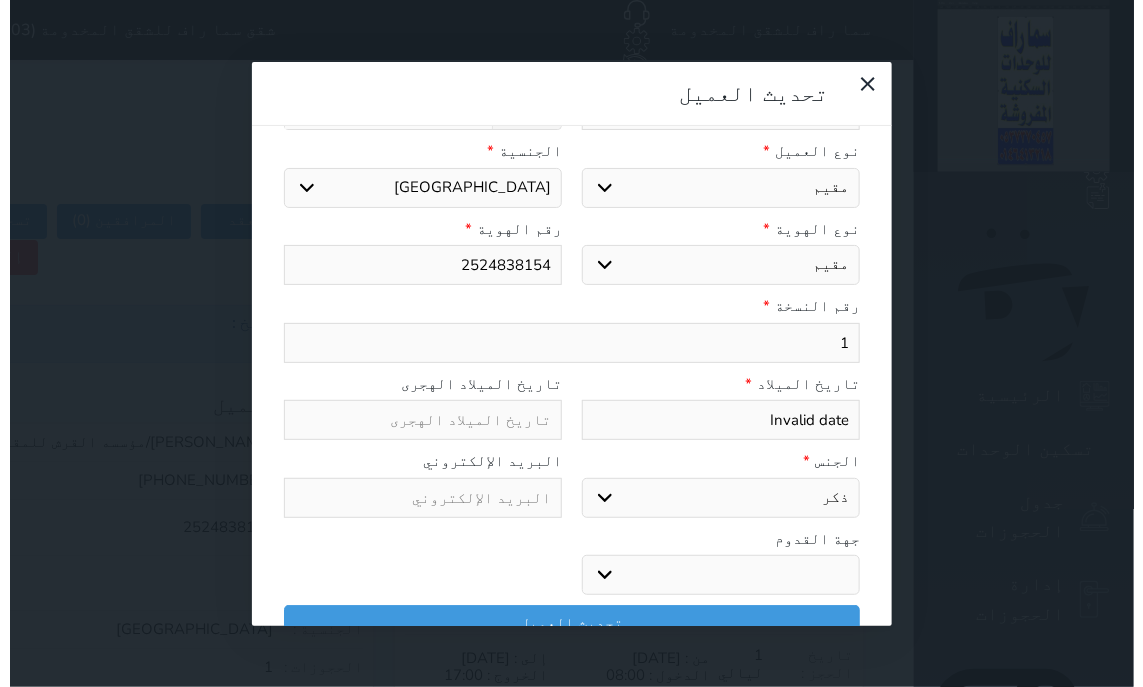 scroll, scrollTop: 200, scrollLeft: 0, axis: vertical 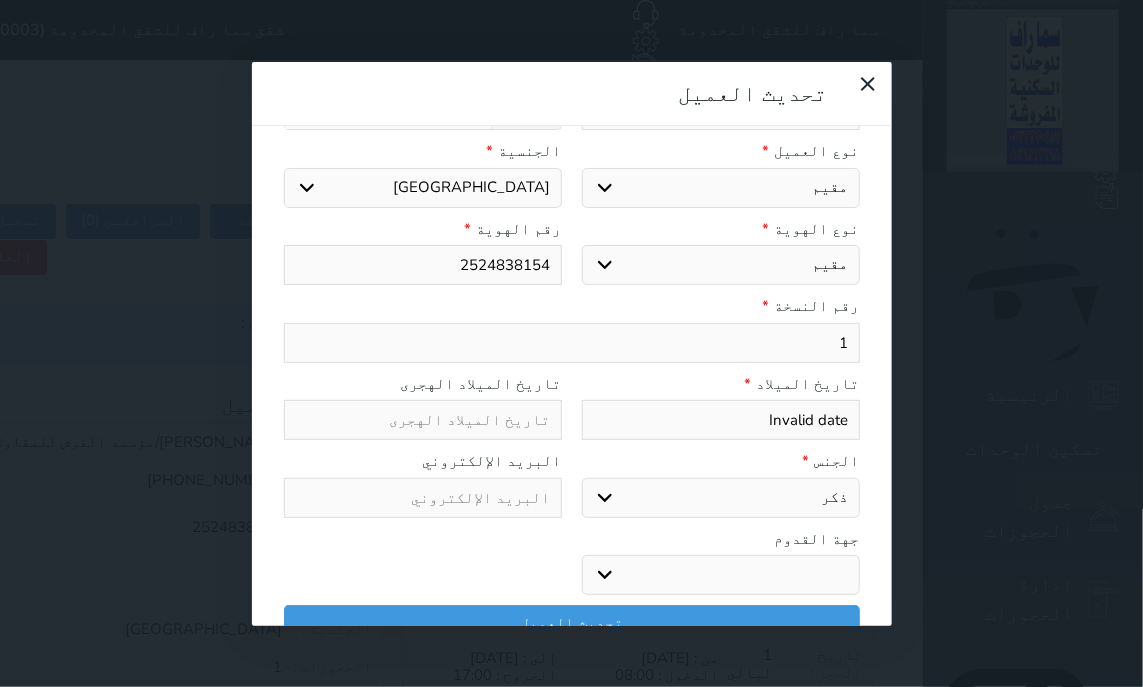 select 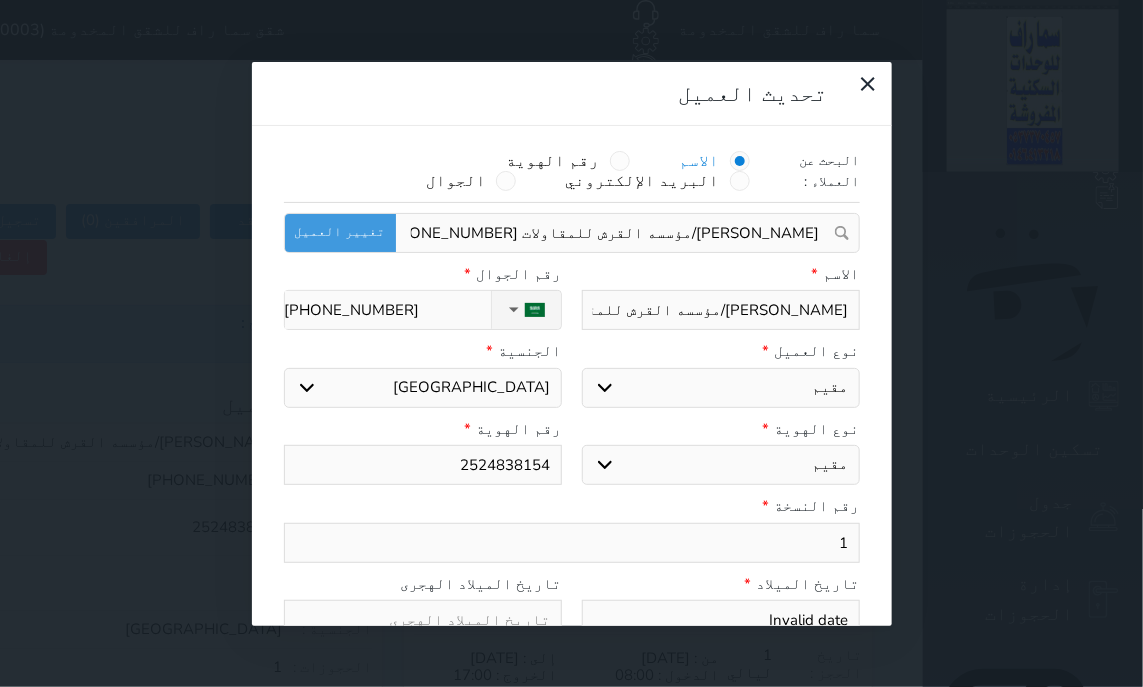 click on "[PERSON_NAME]/مؤسسه القرش للمقاولات" at bounding box center (721, 310) 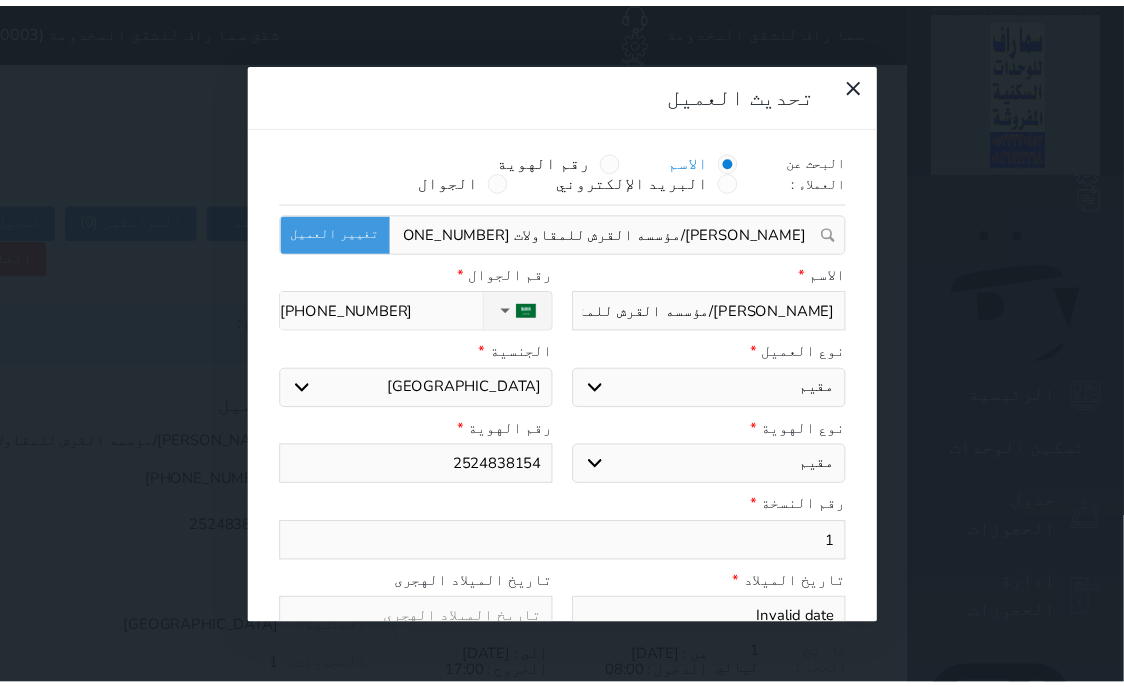 scroll, scrollTop: 200, scrollLeft: 0, axis: vertical 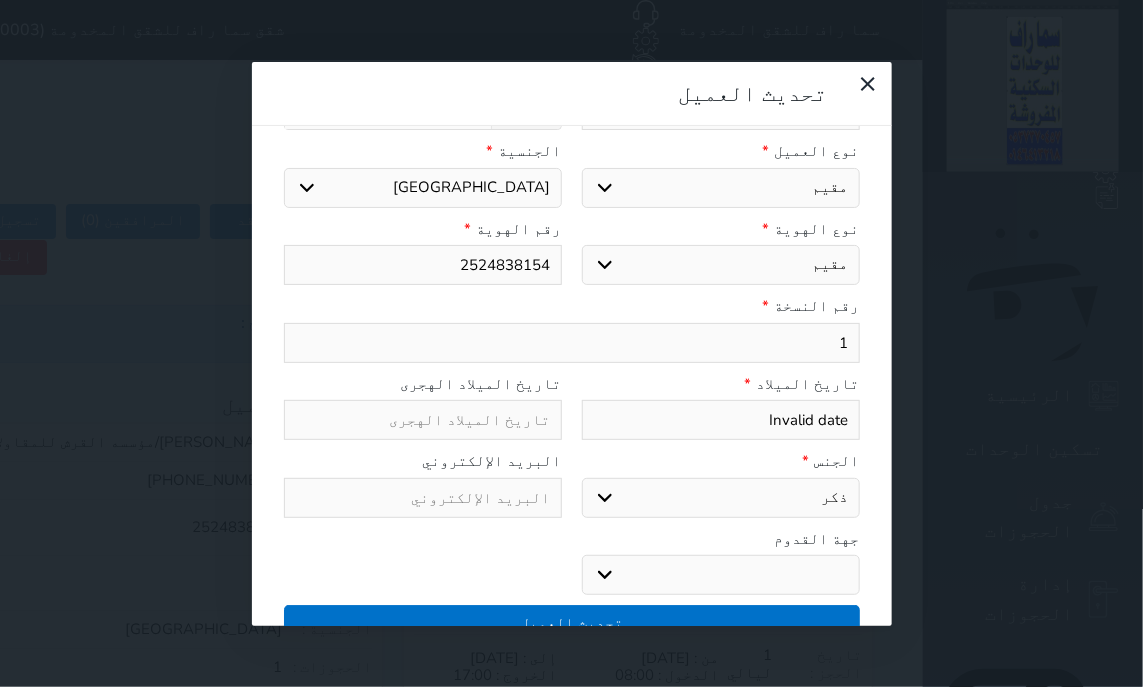 type on "[PERSON_NAME]/مؤسسه القرش للمقاولات/300975918100003" 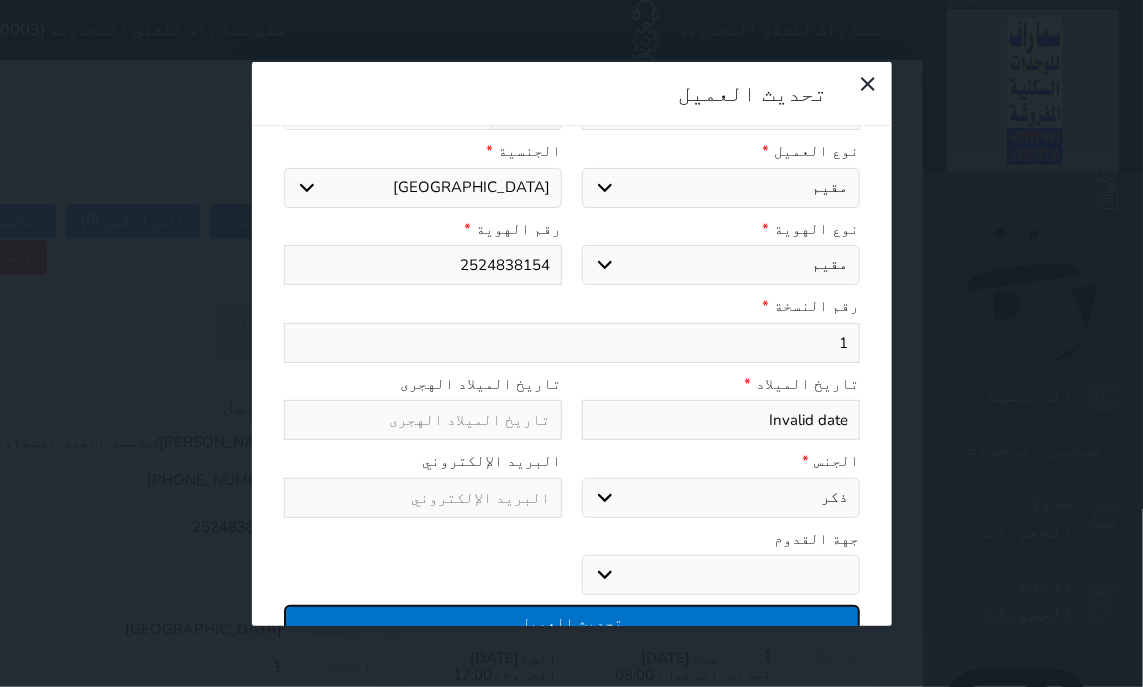 click on "تحديث العميل" at bounding box center (572, 622) 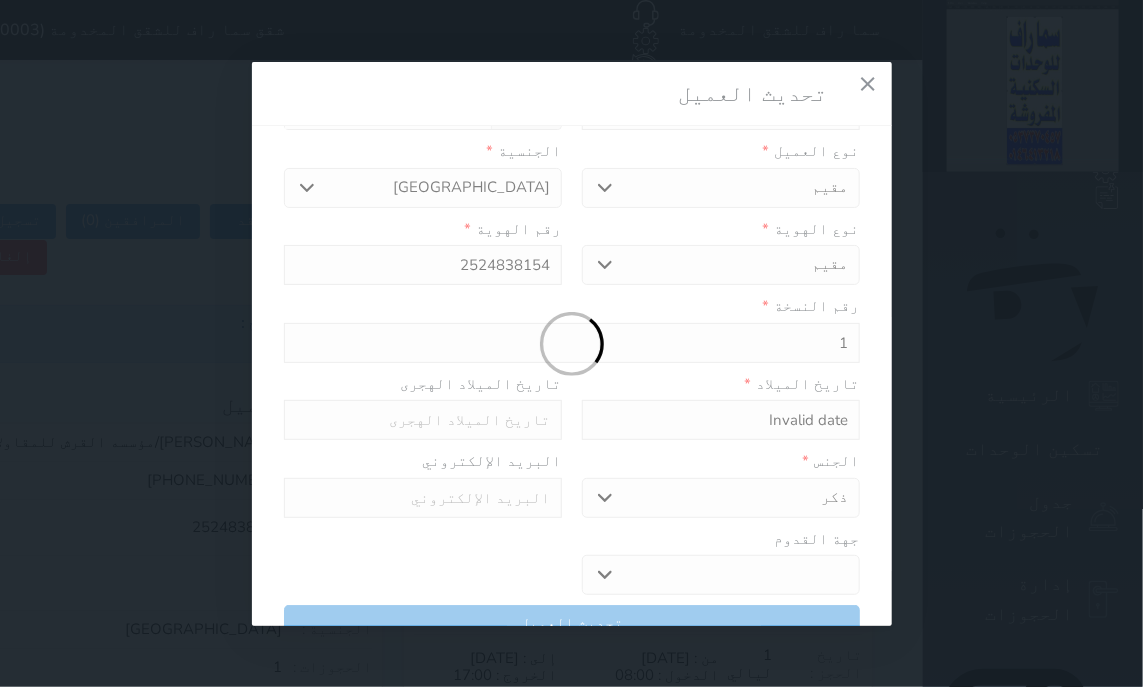 select 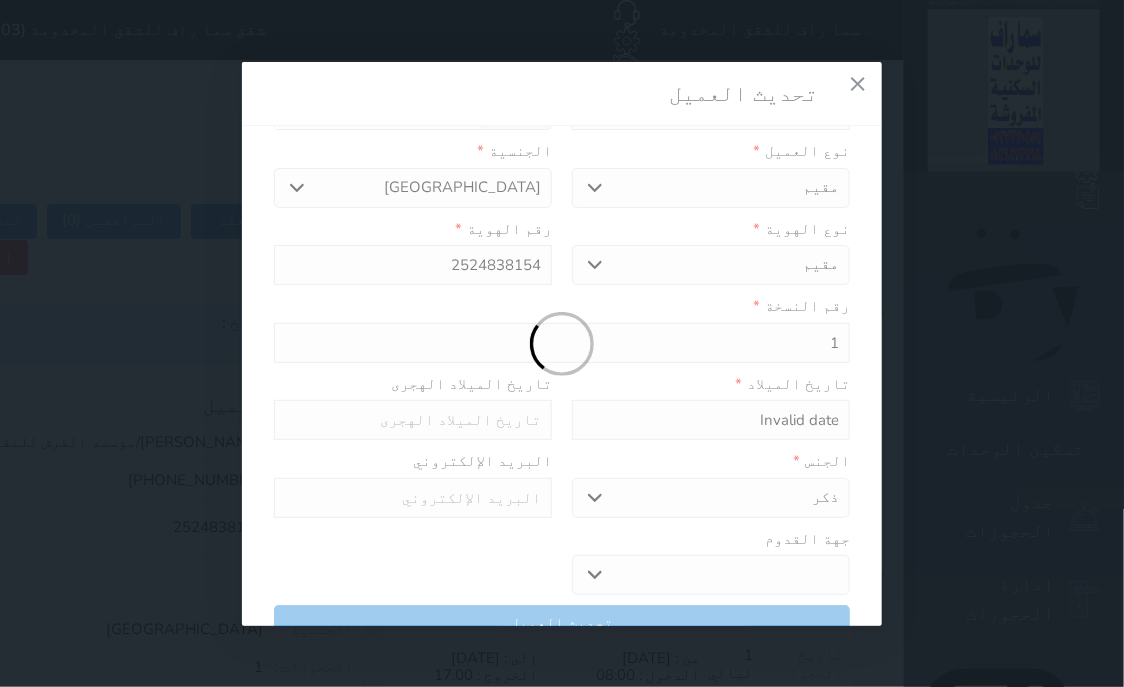 scroll, scrollTop: 200, scrollLeft: 0, axis: vertical 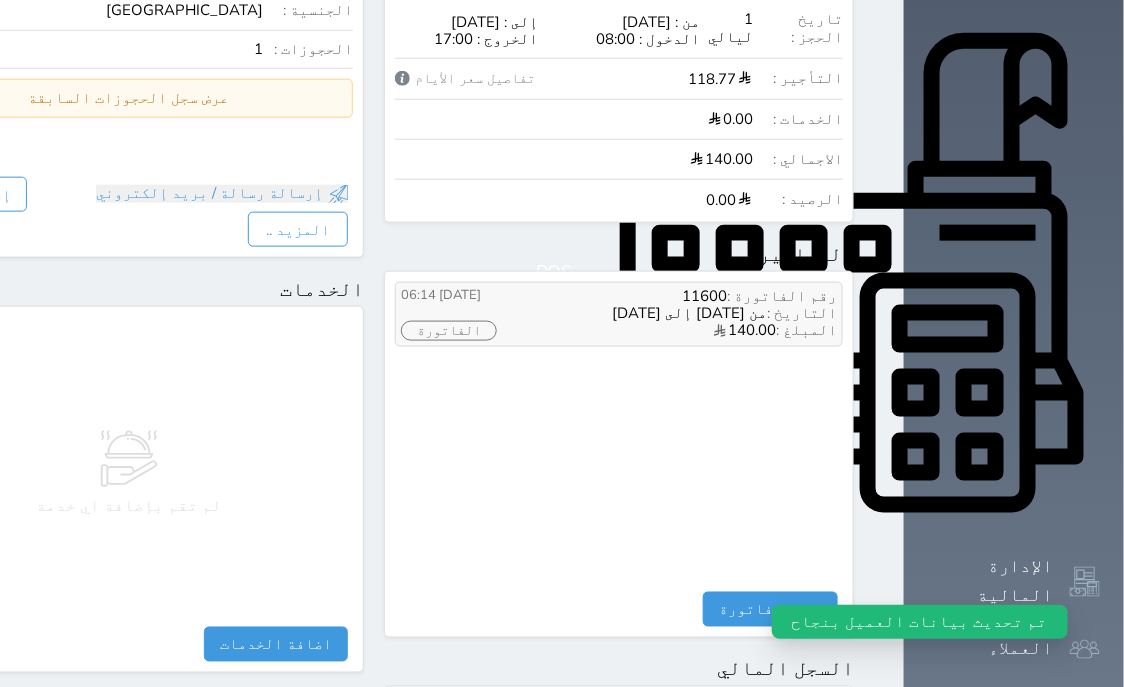 click on "الفاتورة" at bounding box center (449, 331) 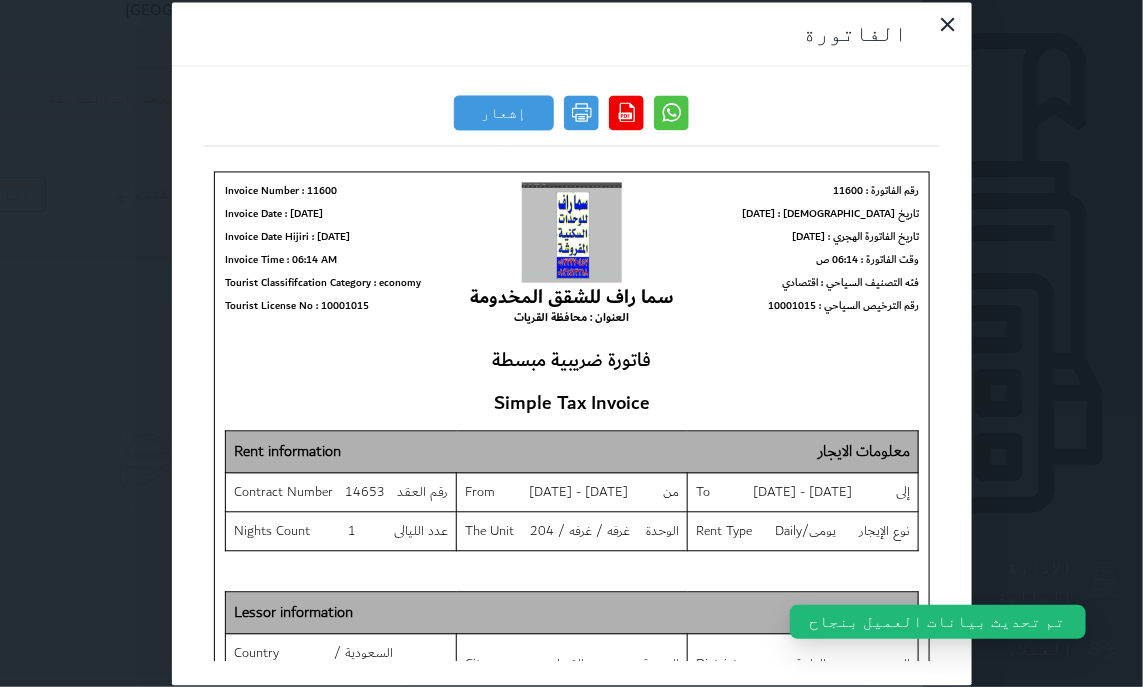scroll, scrollTop: 509, scrollLeft: 0, axis: vertical 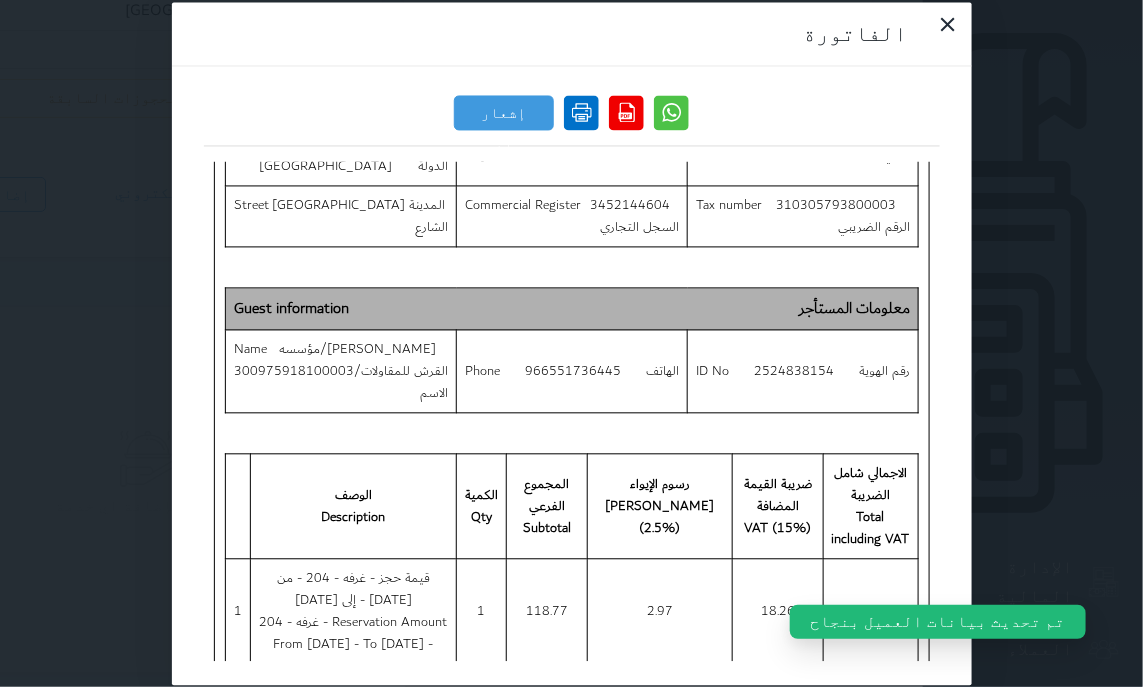 click at bounding box center [581, 112] 